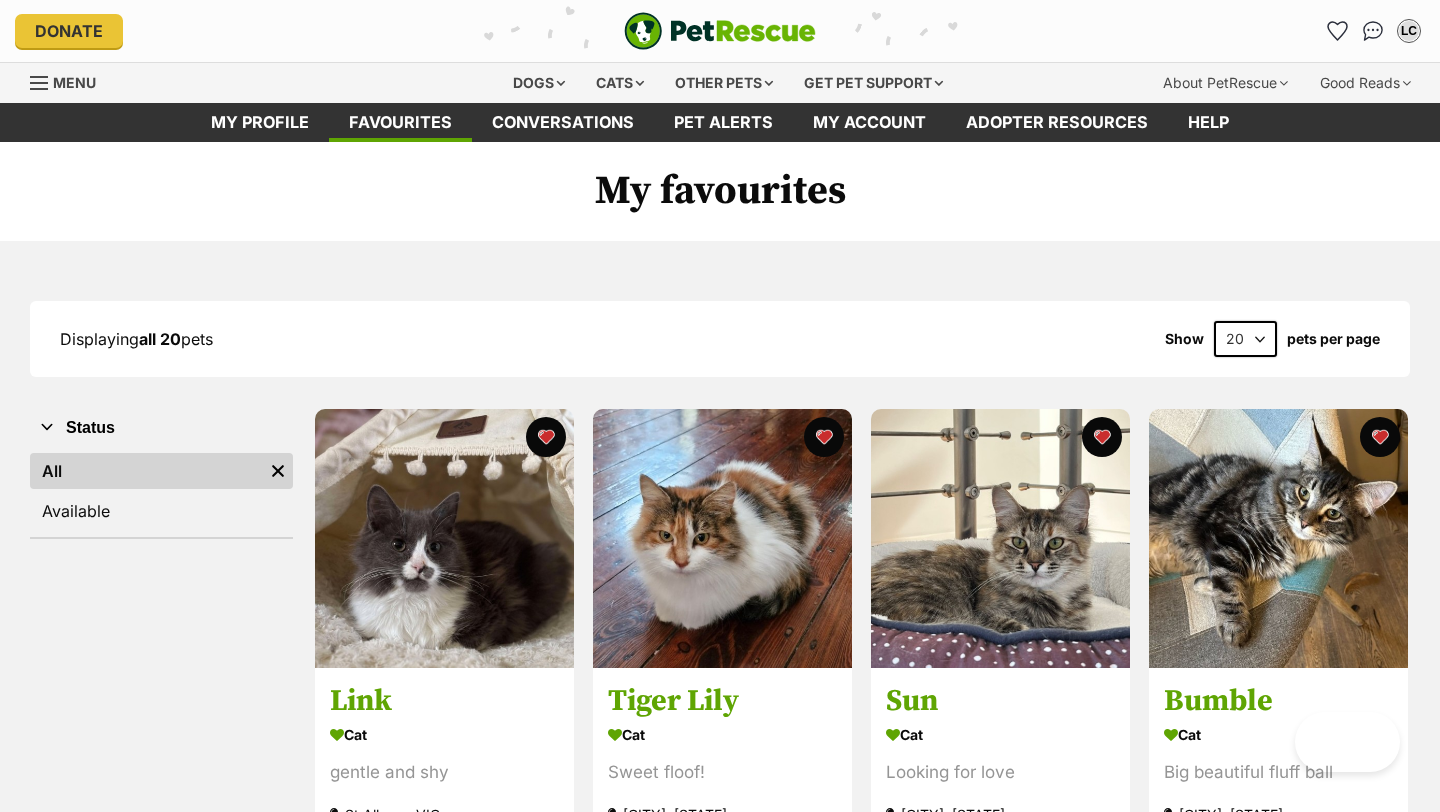 scroll, scrollTop: 0, scrollLeft: 0, axis: both 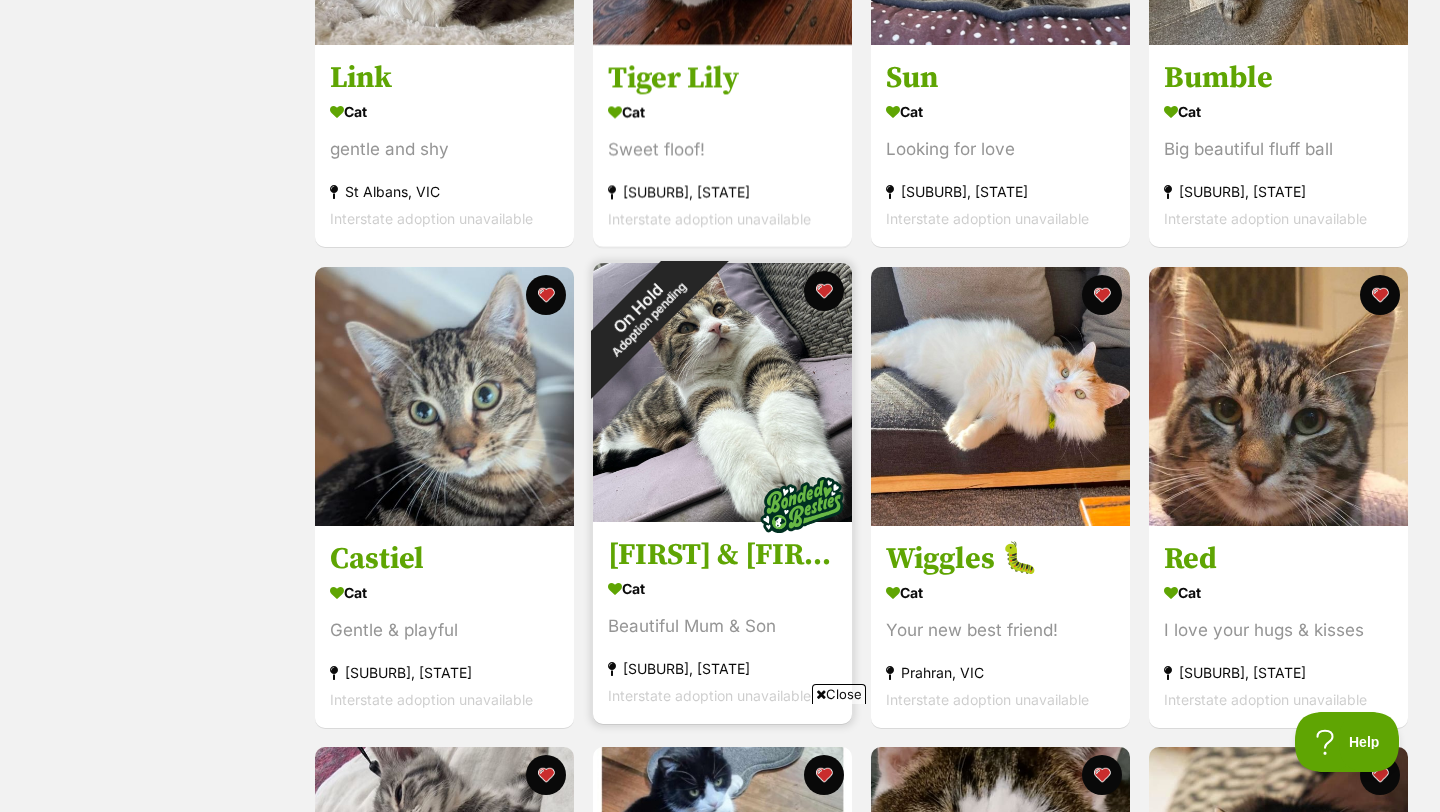 click at bounding box center [722, 392] 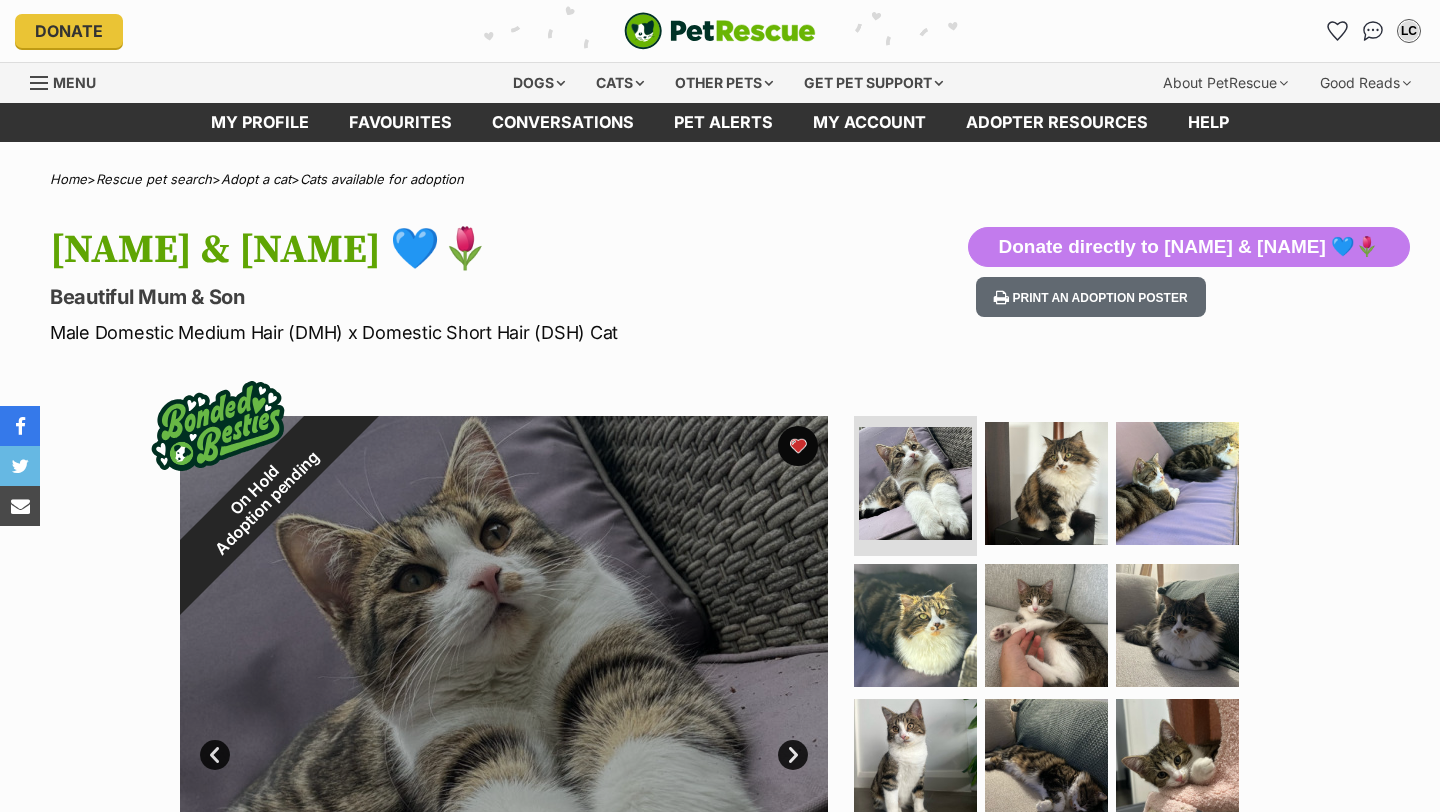 scroll, scrollTop: 0, scrollLeft: 0, axis: both 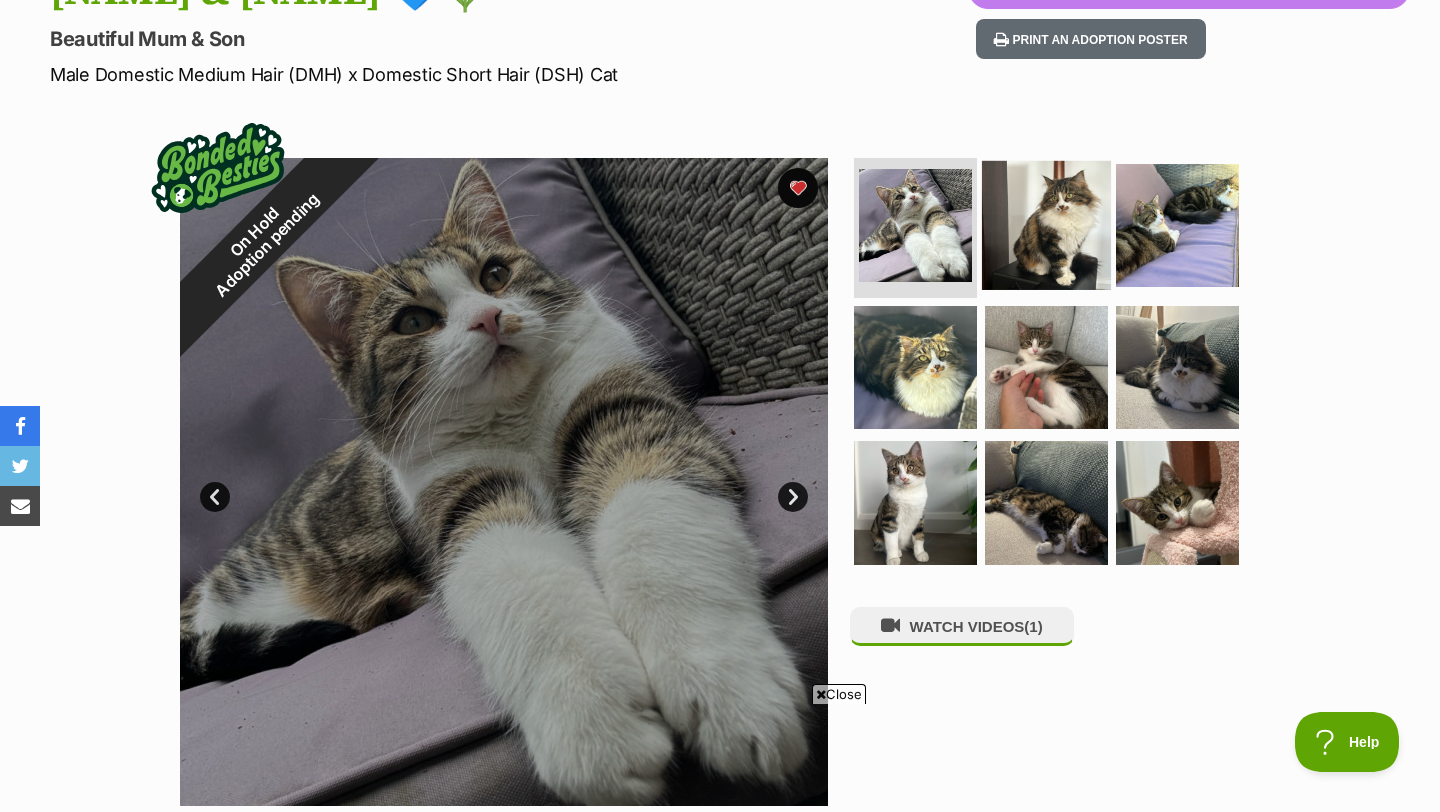 click at bounding box center (1046, 225) 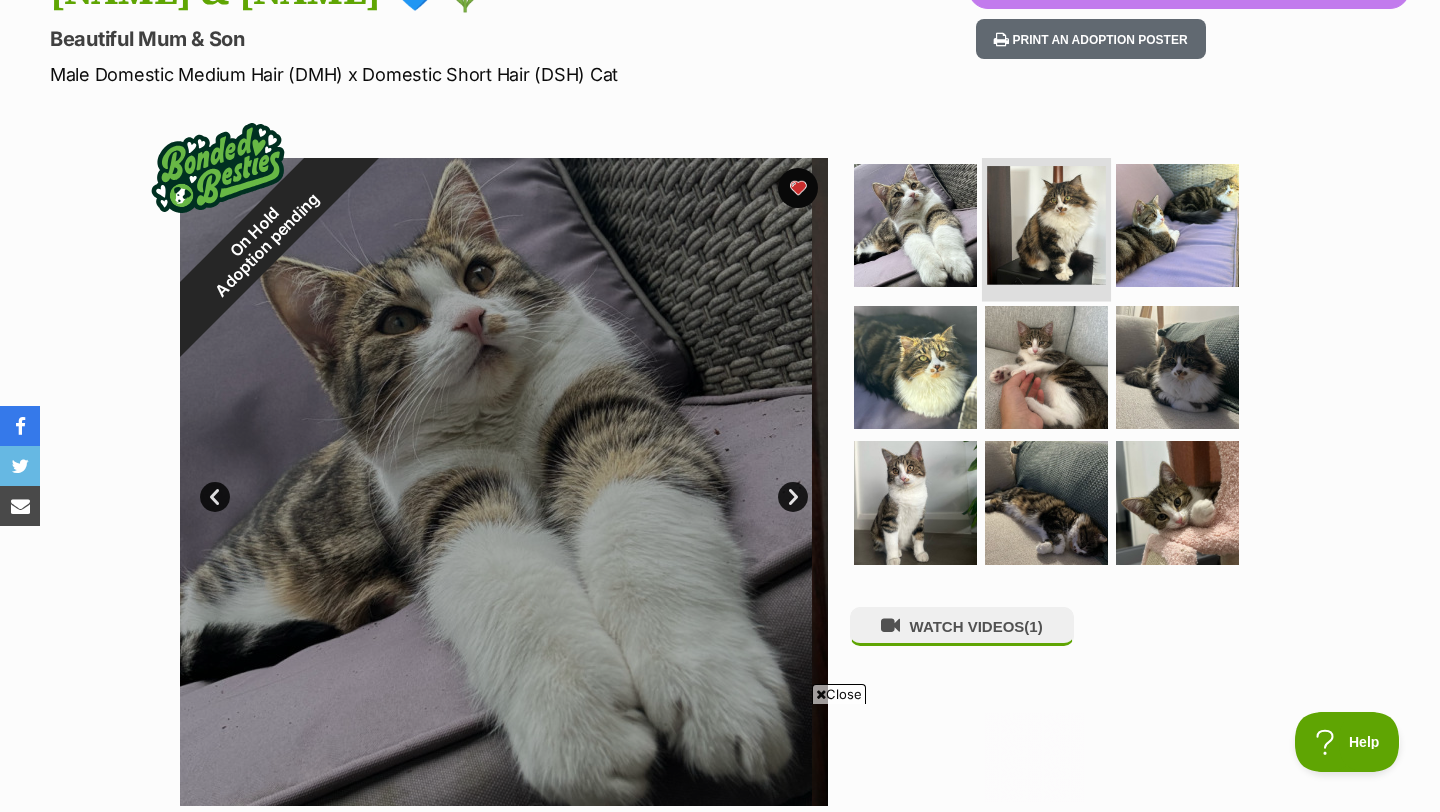 scroll, scrollTop: 0, scrollLeft: 0, axis: both 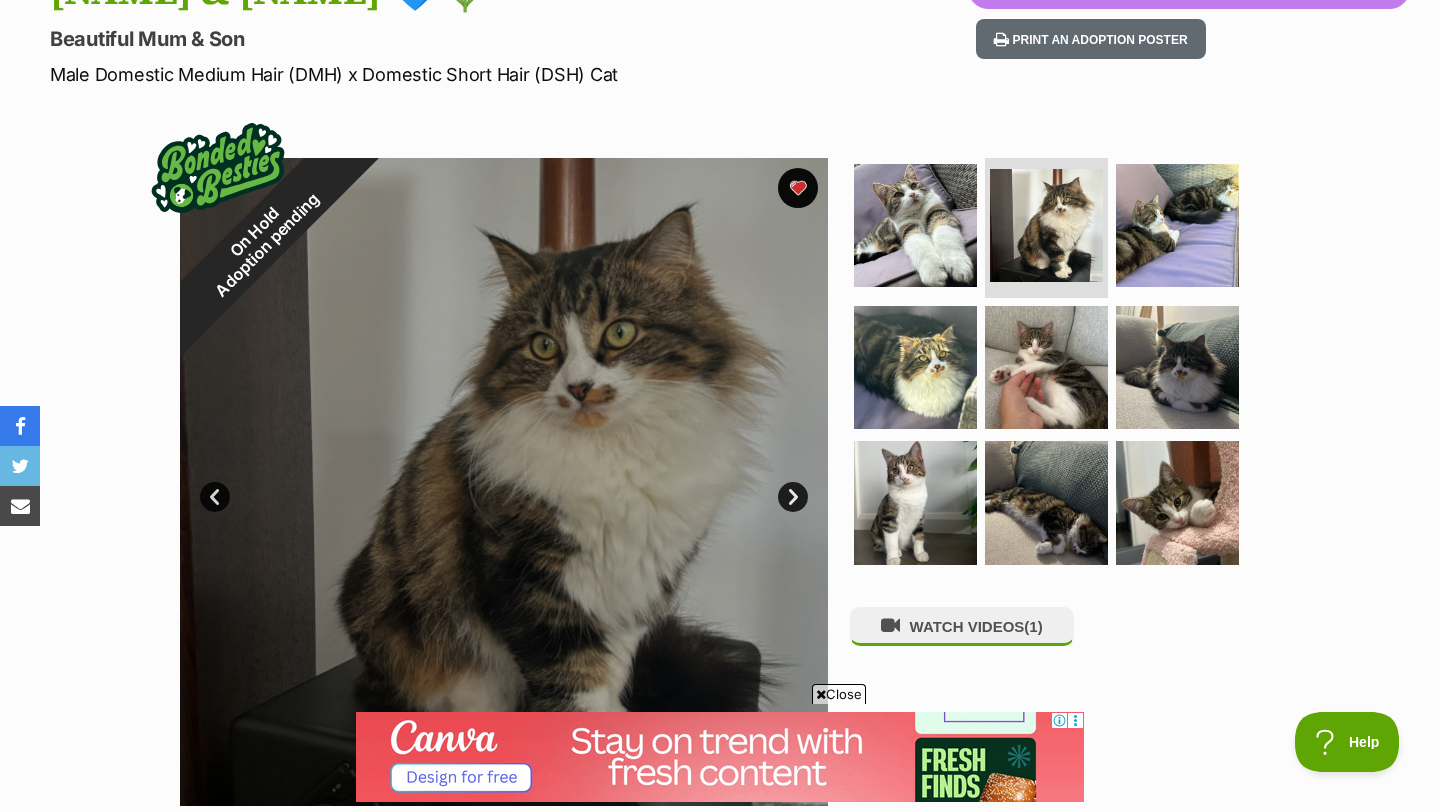 click on "On Hold Adoption pending
2
of 9 images
2
of 9 images
2
of 9 images
2
of 9 images
2
of 9 images
2
of 9 images
2
of 9 images
2
of 9 images
2
of 9 images
Next Prev 1 2 3 4 5 6 7 8 9
WATCH VIDEOS
(1)" at bounding box center [720, 467] 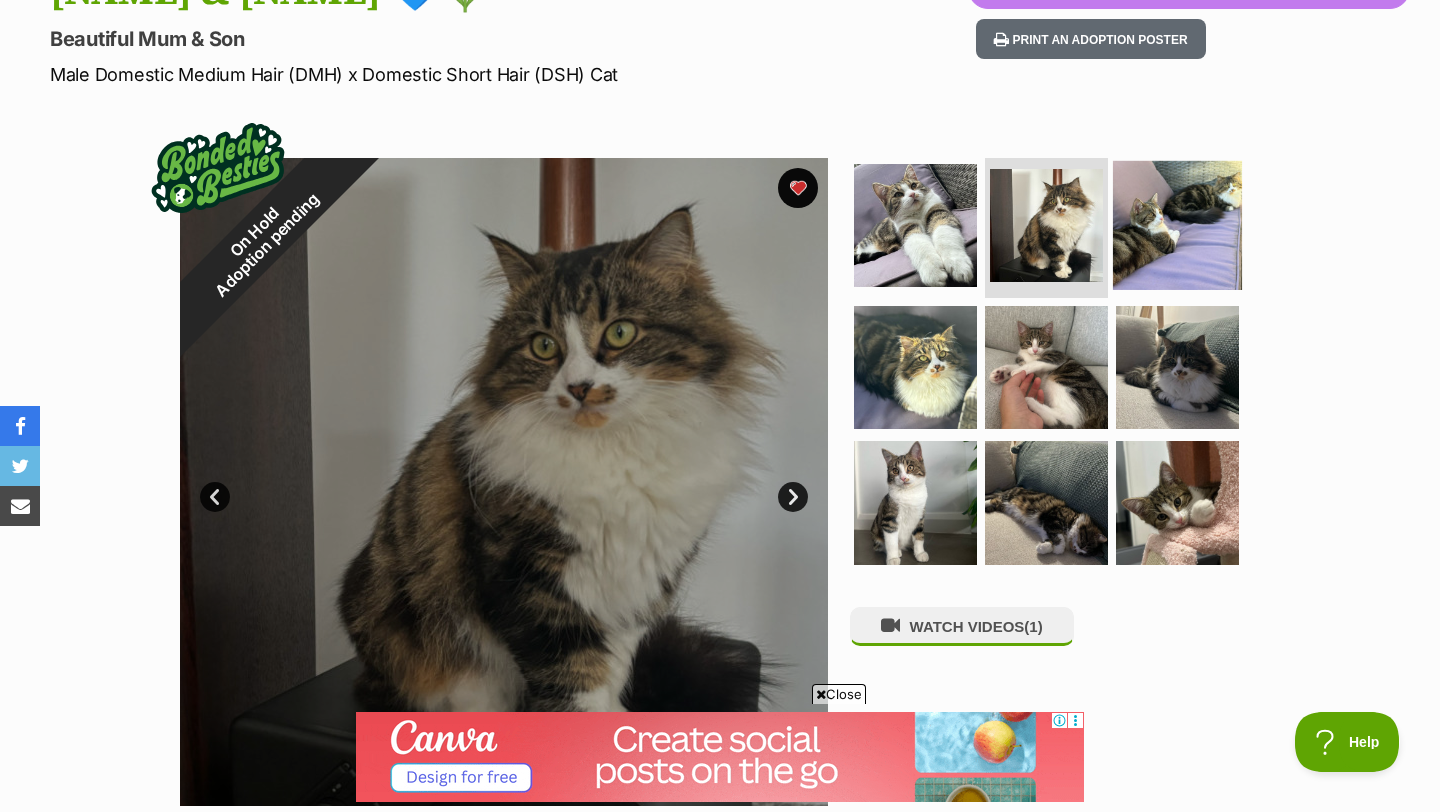 click at bounding box center [1177, 225] 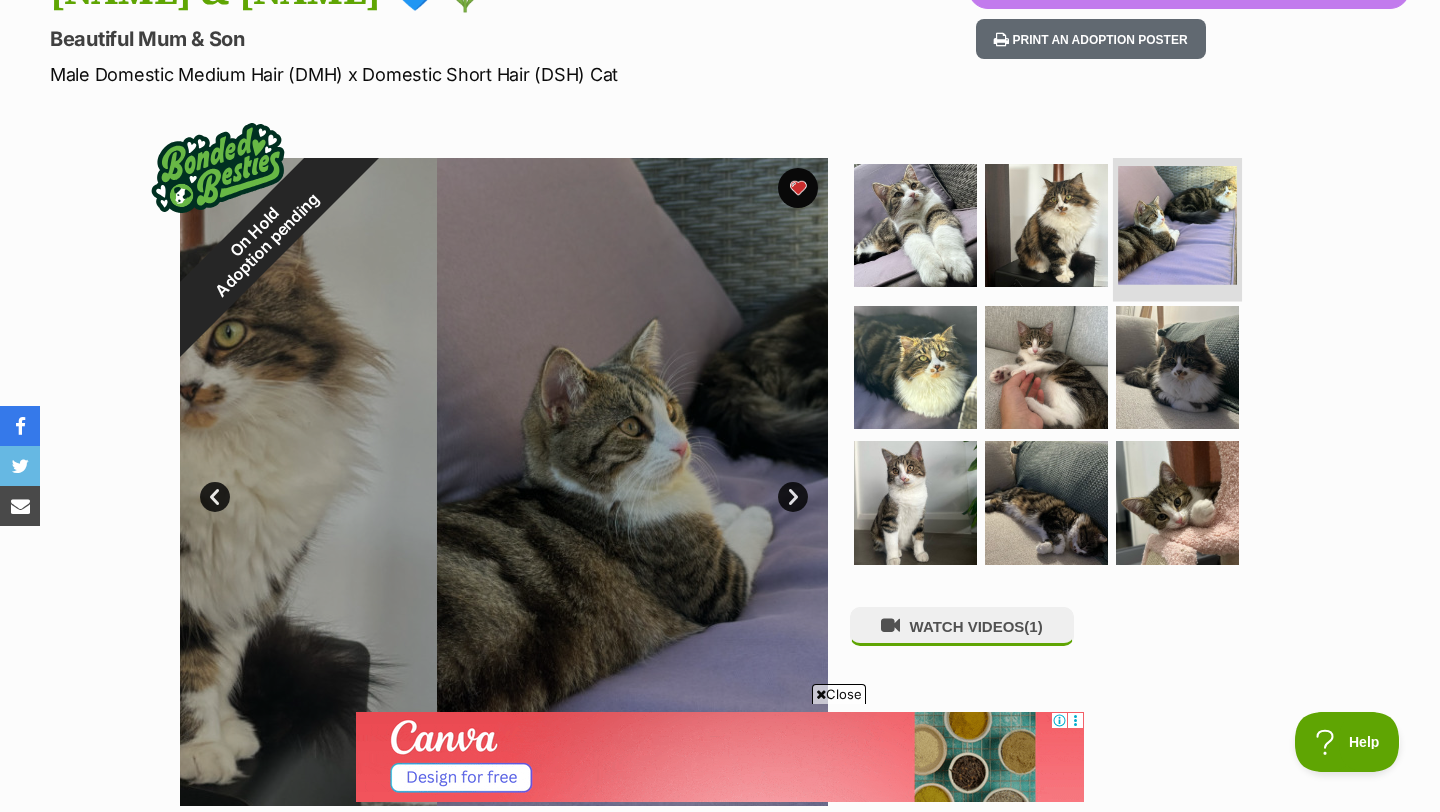 scroll, scrollTop: 0, scrollLeft: 0, axis: both 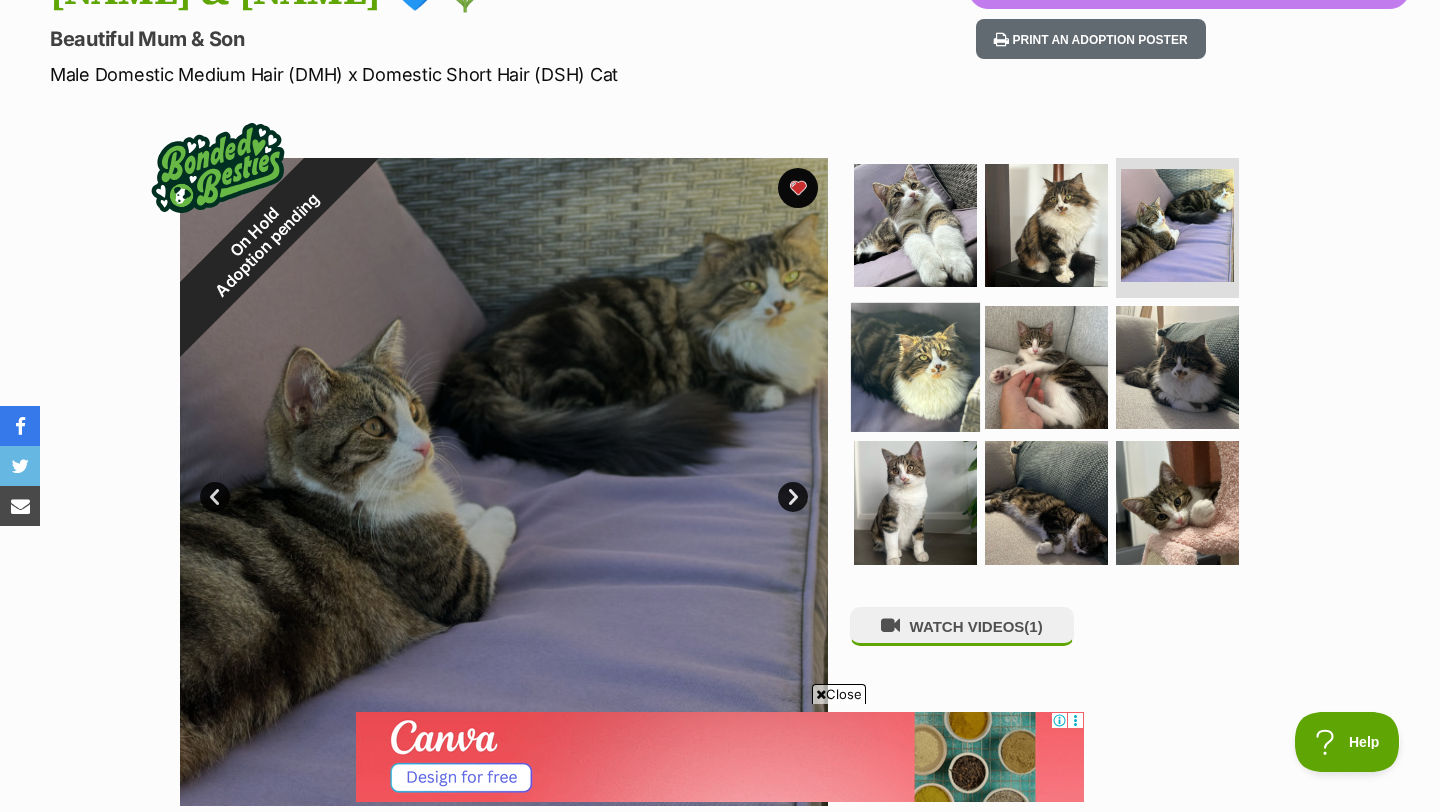 click at bounding box center [915, 366] 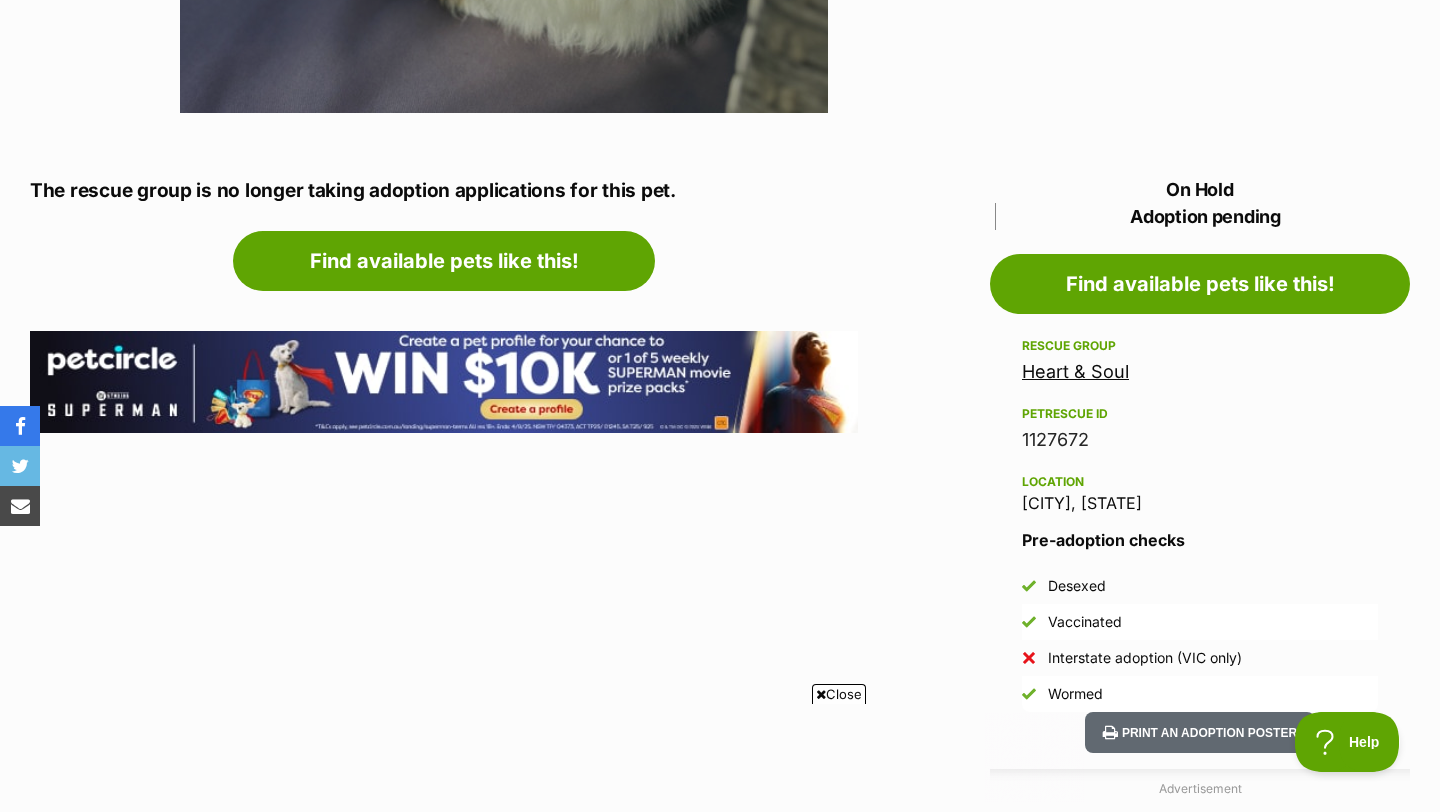scroll, scrollTop: 0, scrollLeft: 0, axis: both 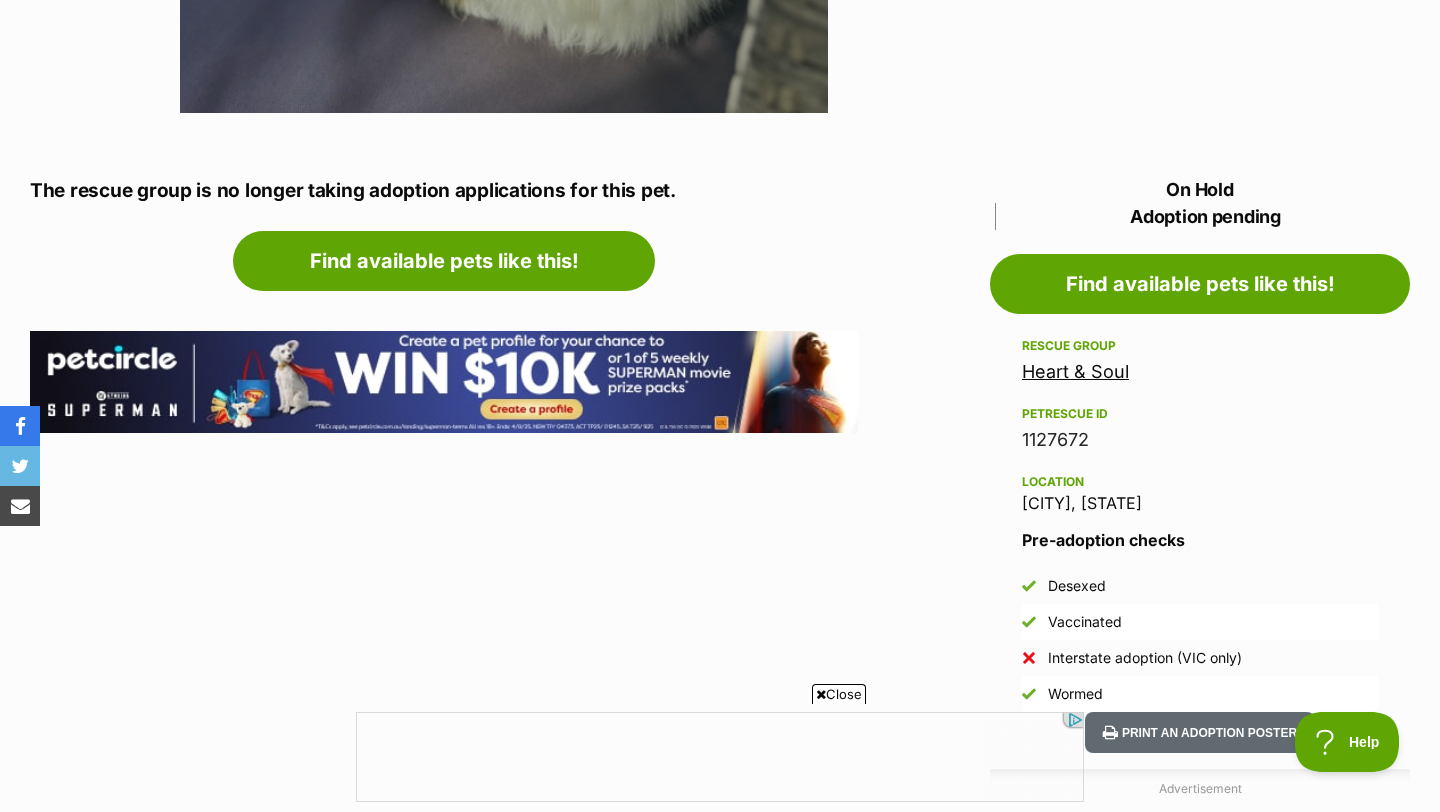 click on "Heart & Soul" at bounding box center [1075, 371] 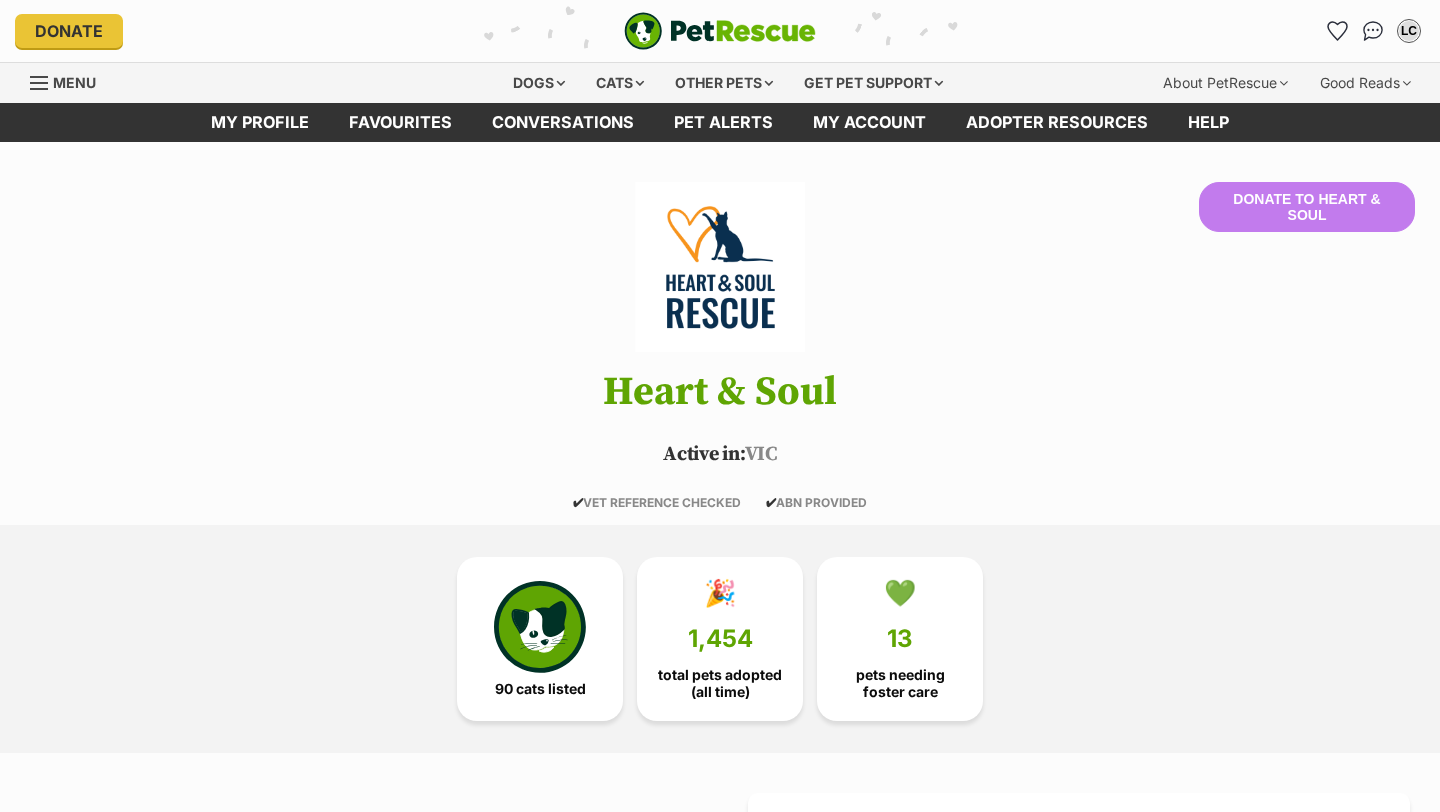 scroll, scrollTop: 0, scrollLeft: 0, axis: both 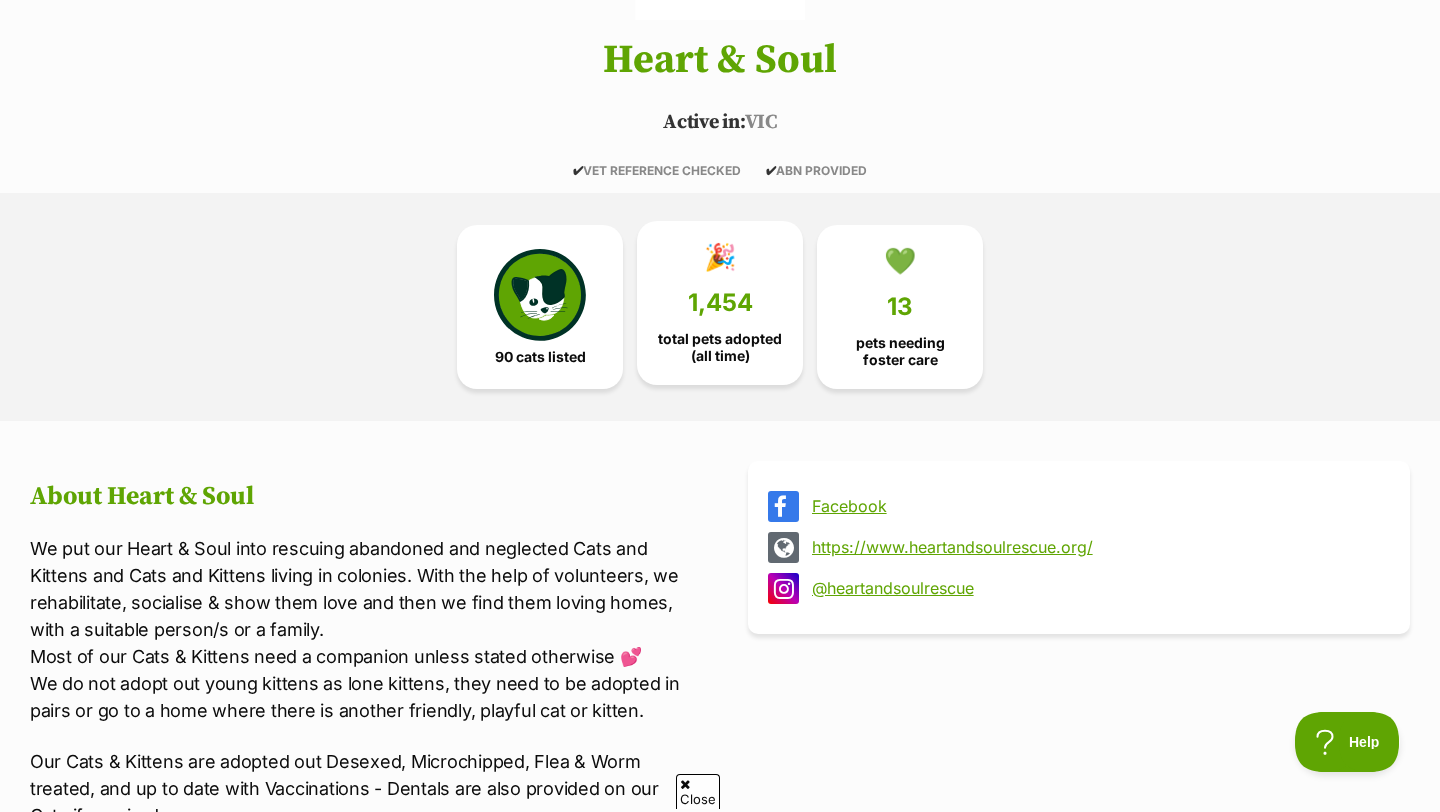 click on "1,454" at bounding box center (720, 303) 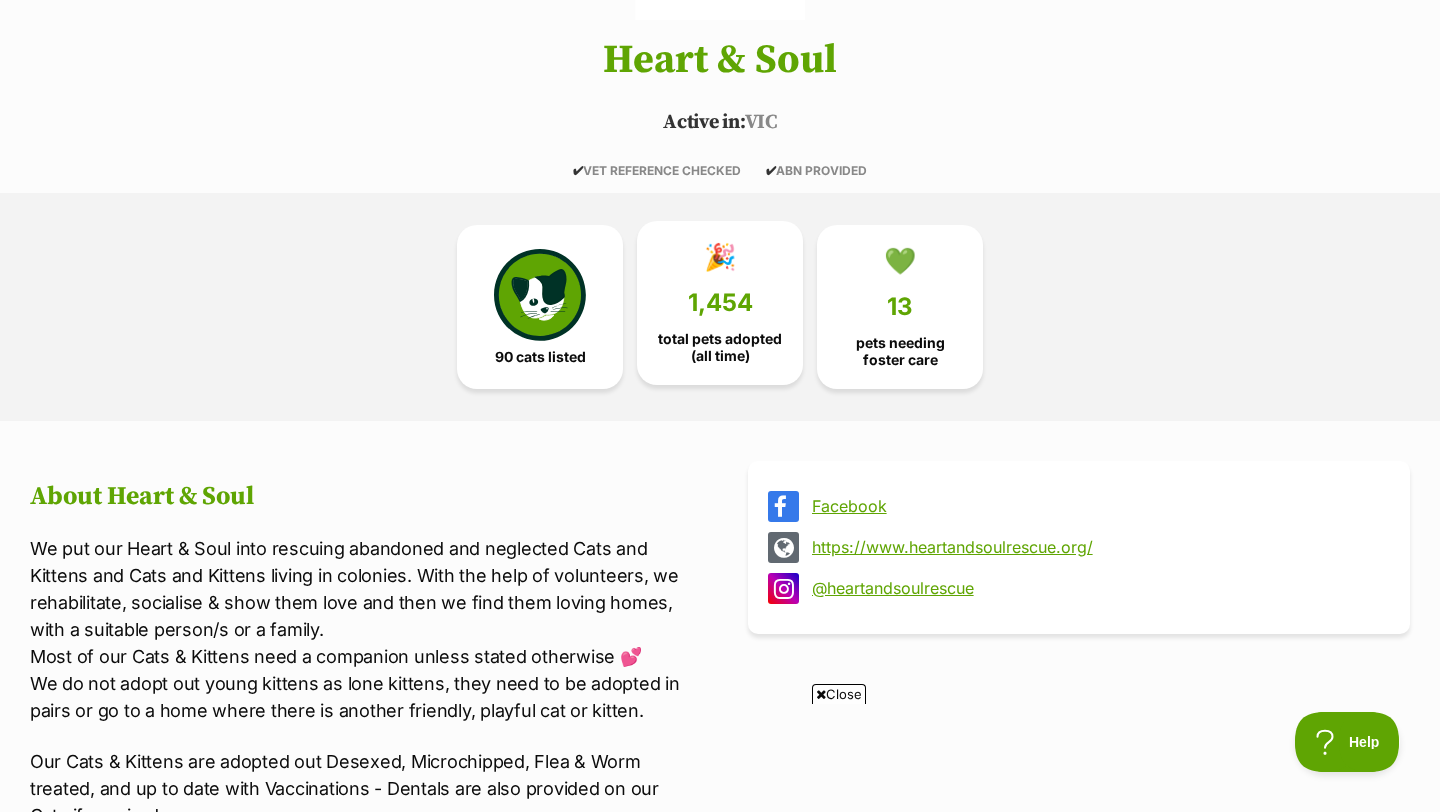 scroll, scrollTop: 0, scrollLeft: 0, axis: both 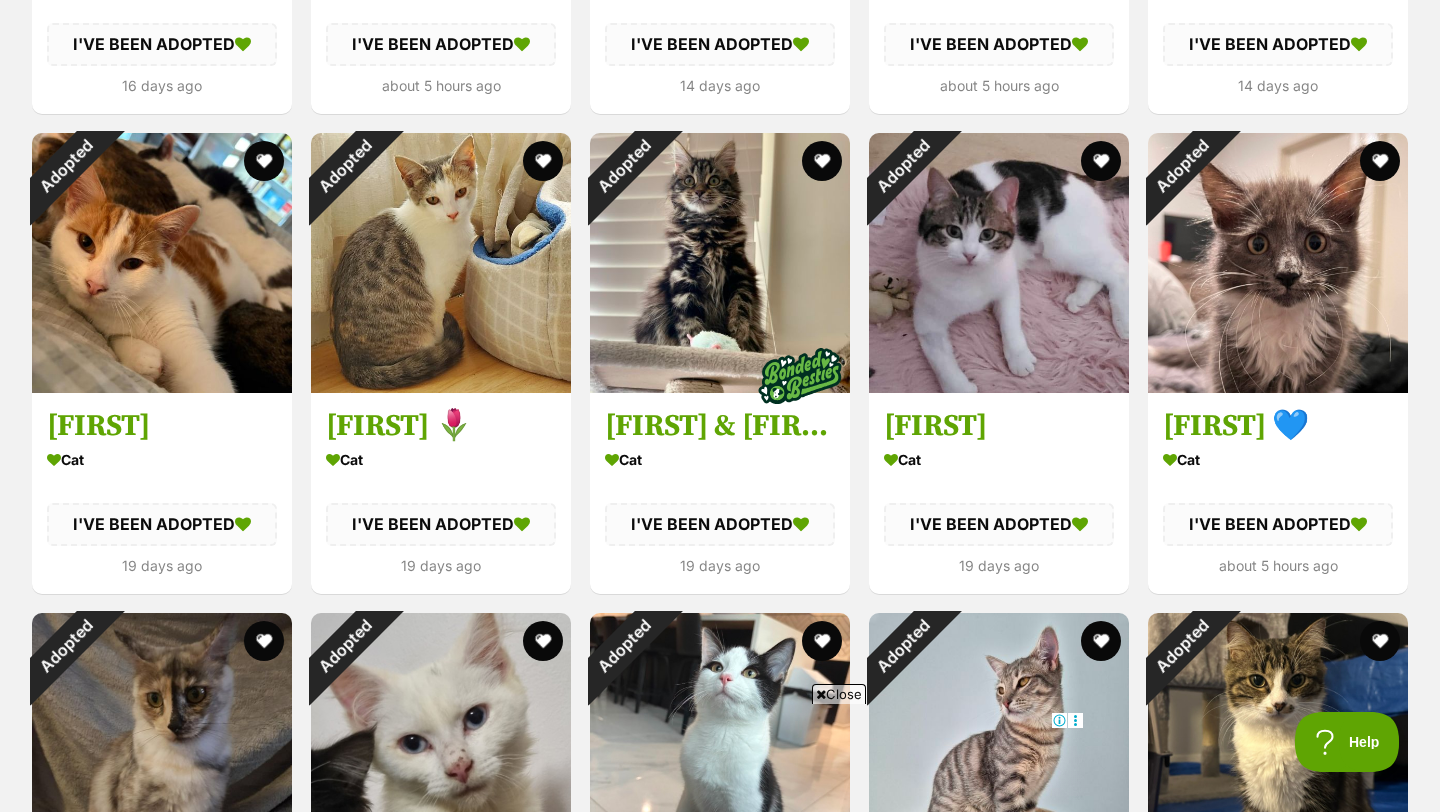 click at bounding box center (720, 263) 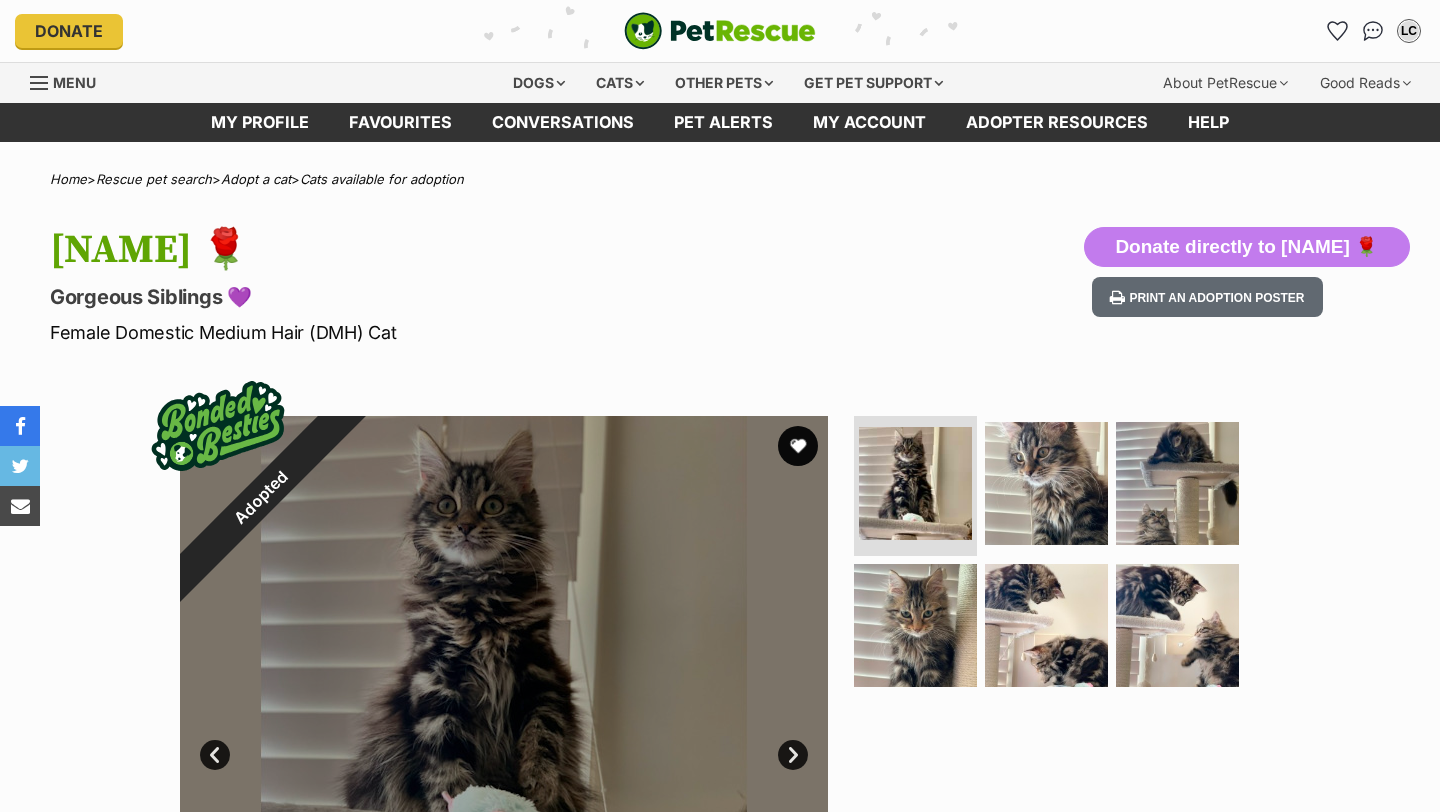scroll, scrollTop: 0, scrollLeft: 0, axis: both 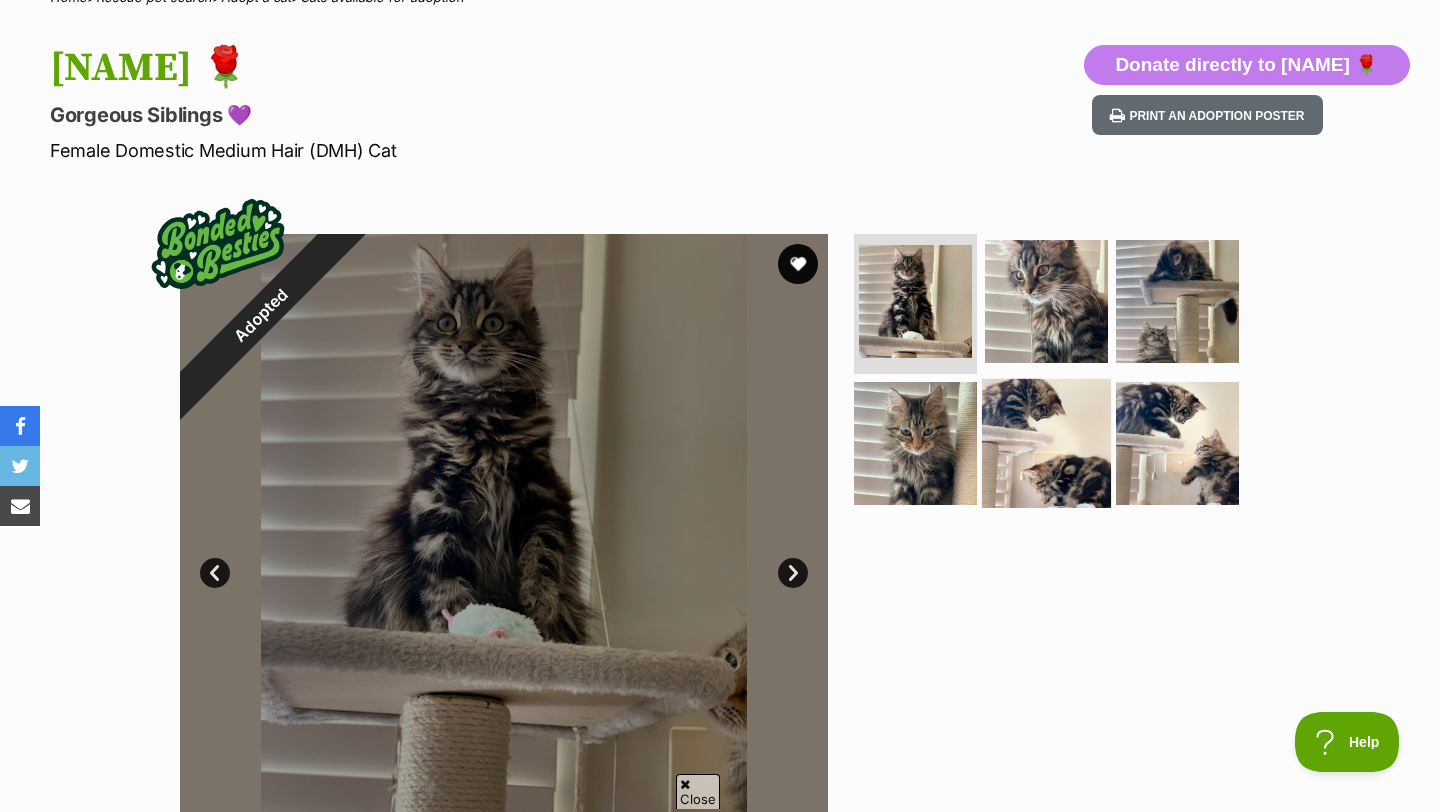 click at bounding box center (1046, 442) 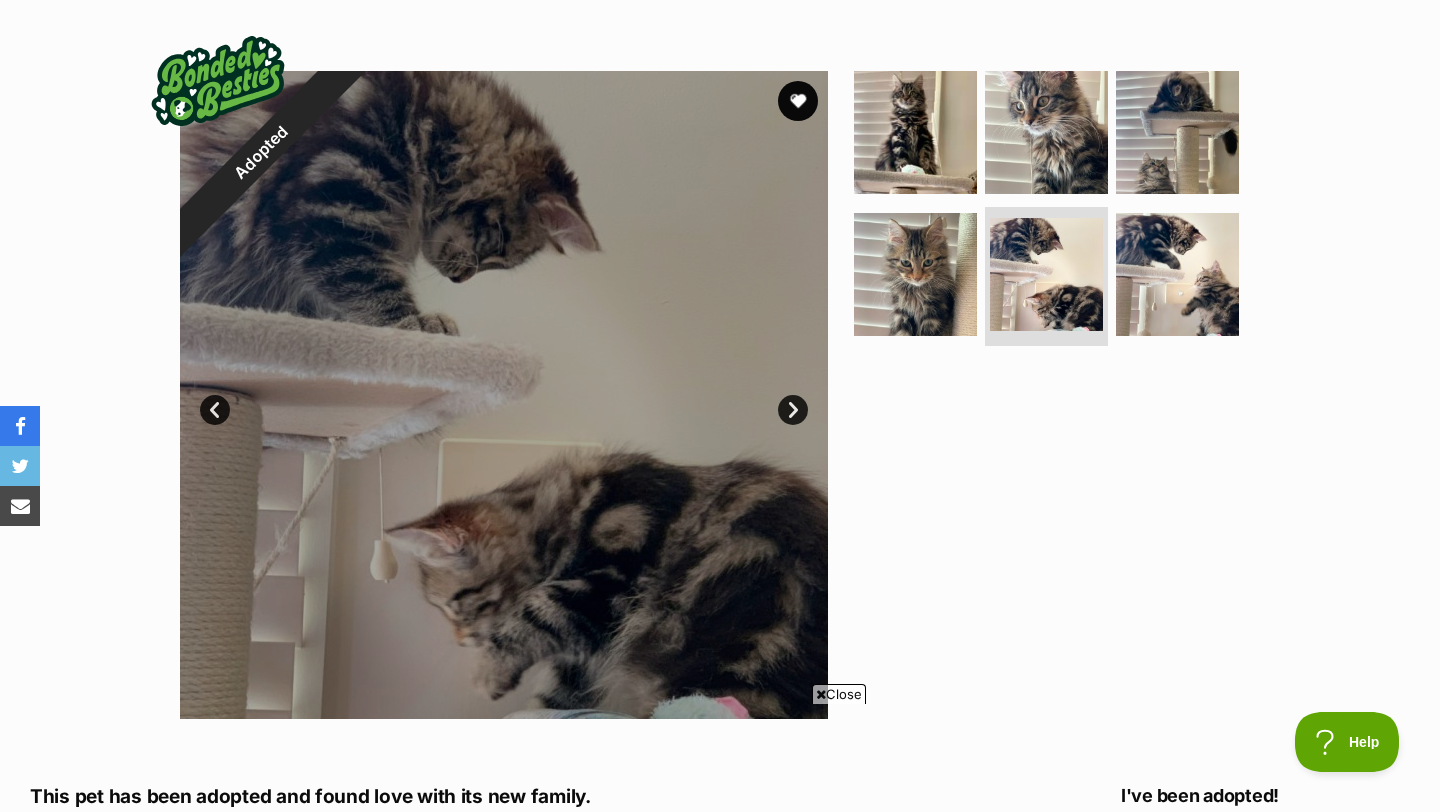 scroll, scrollTop: 0, scrollLeft: 0, axis: both 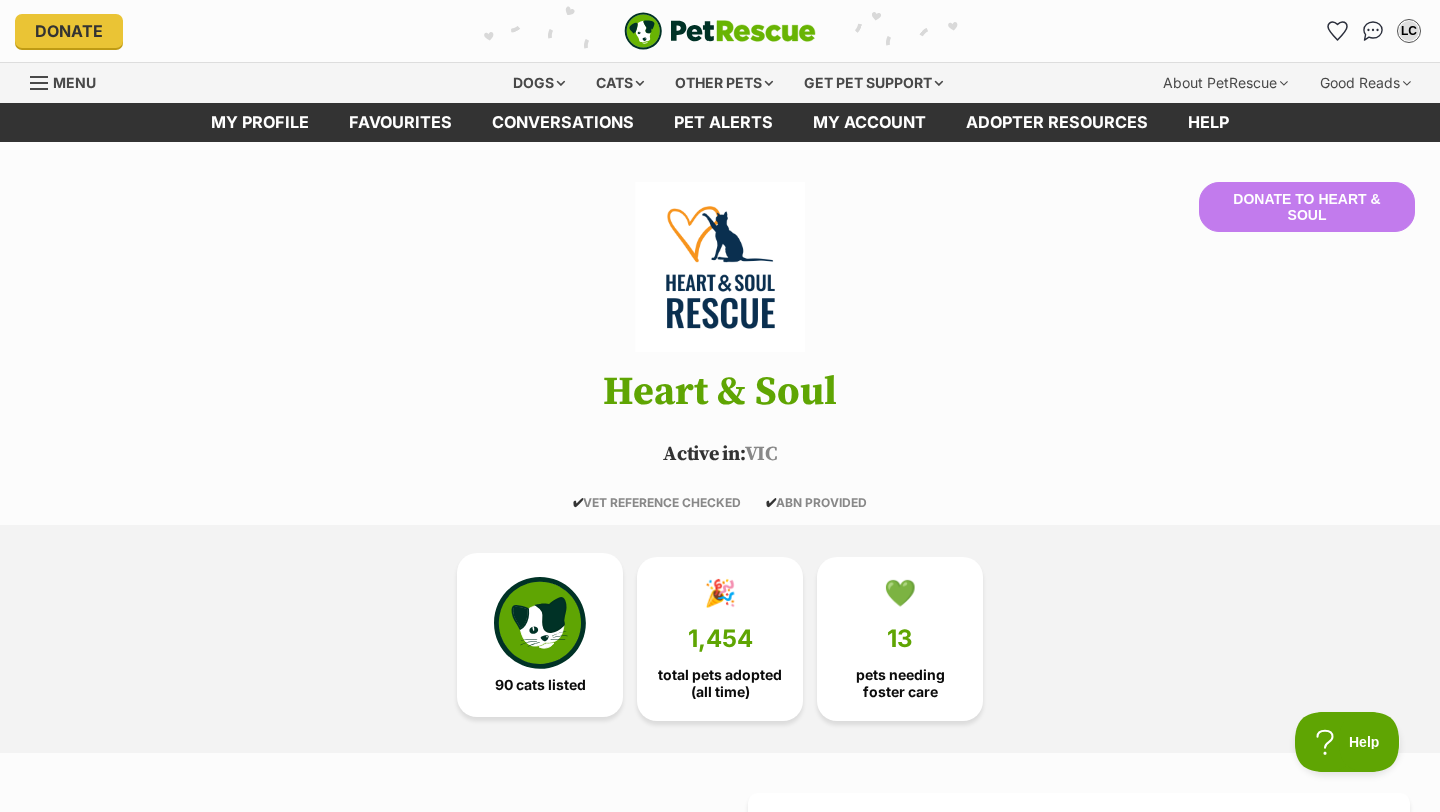 click on "90 cats listed" at bounding box center (540, 635) 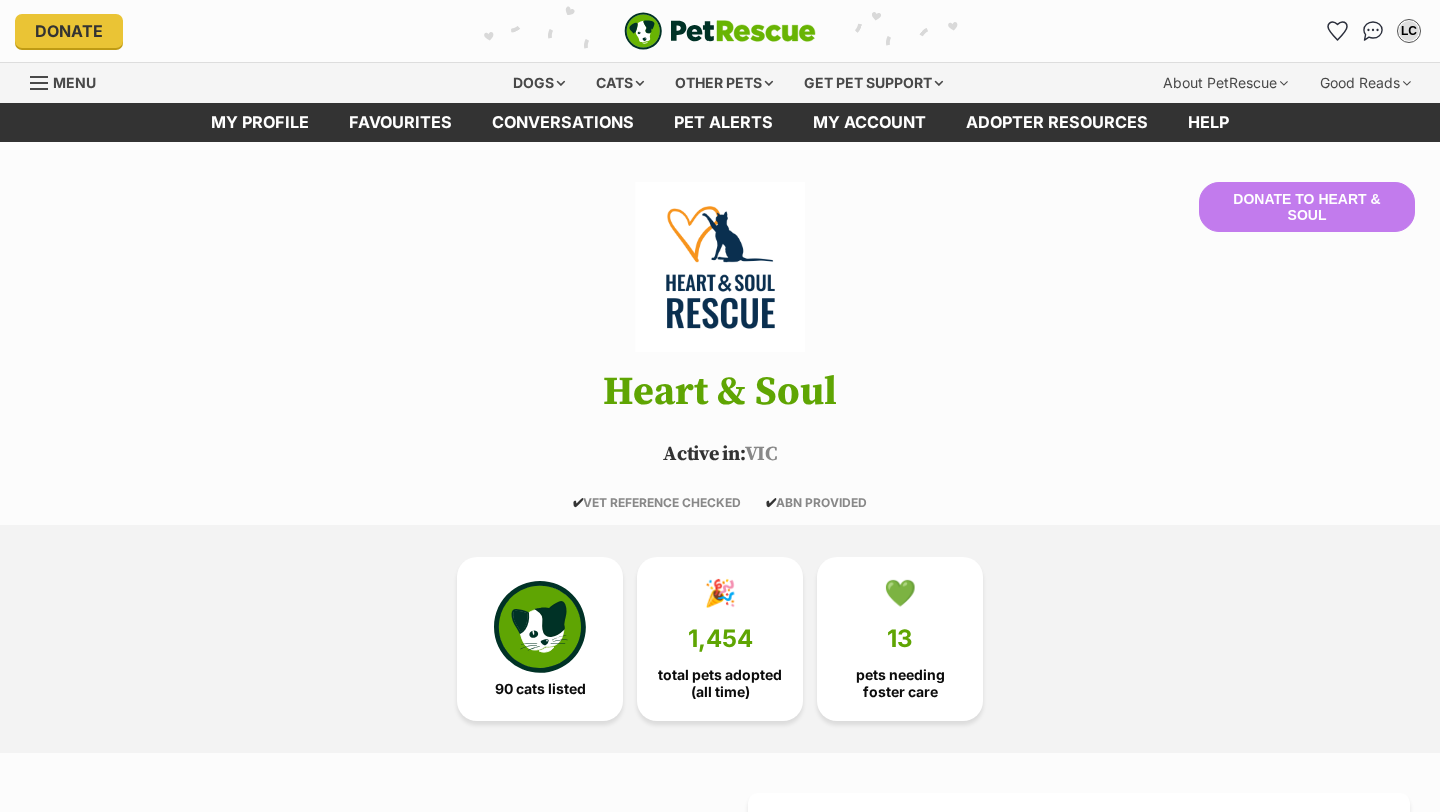 scroll, scrollTop: 227, scrollLeft: 0, axis: vertical 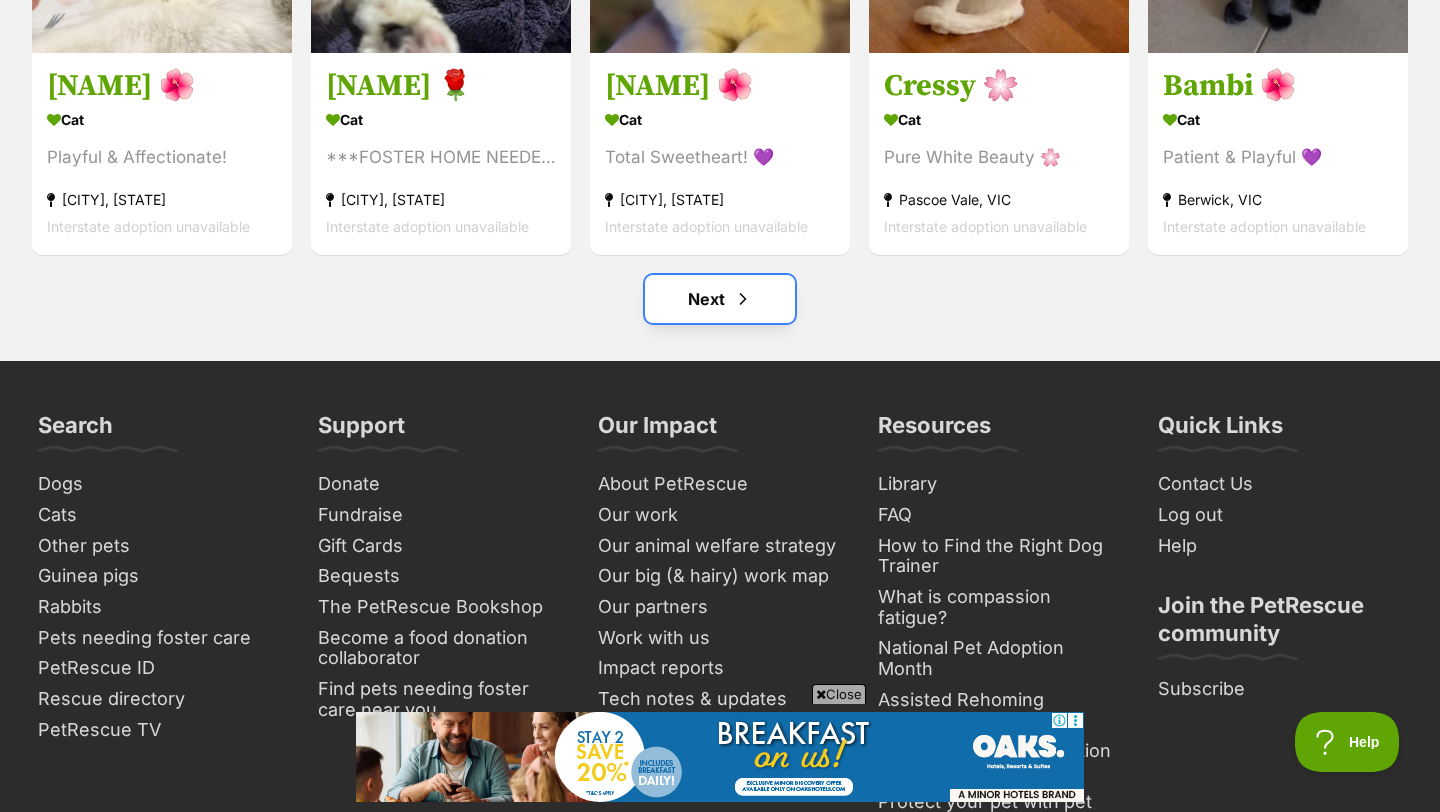 click on "Next" at bounding box center (720, 299) 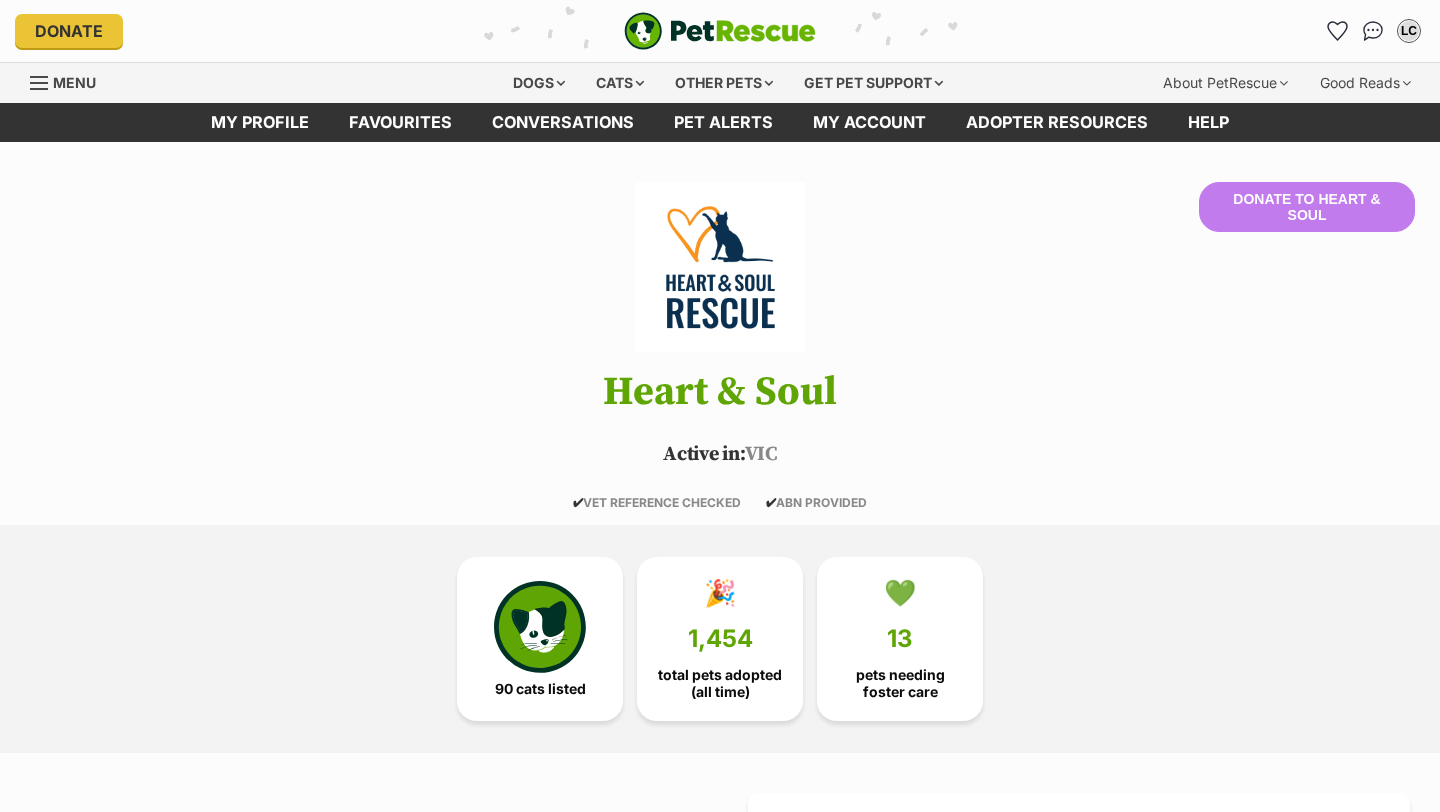scroll, scrollTop: 0, scrollLeft: 0, axis: both 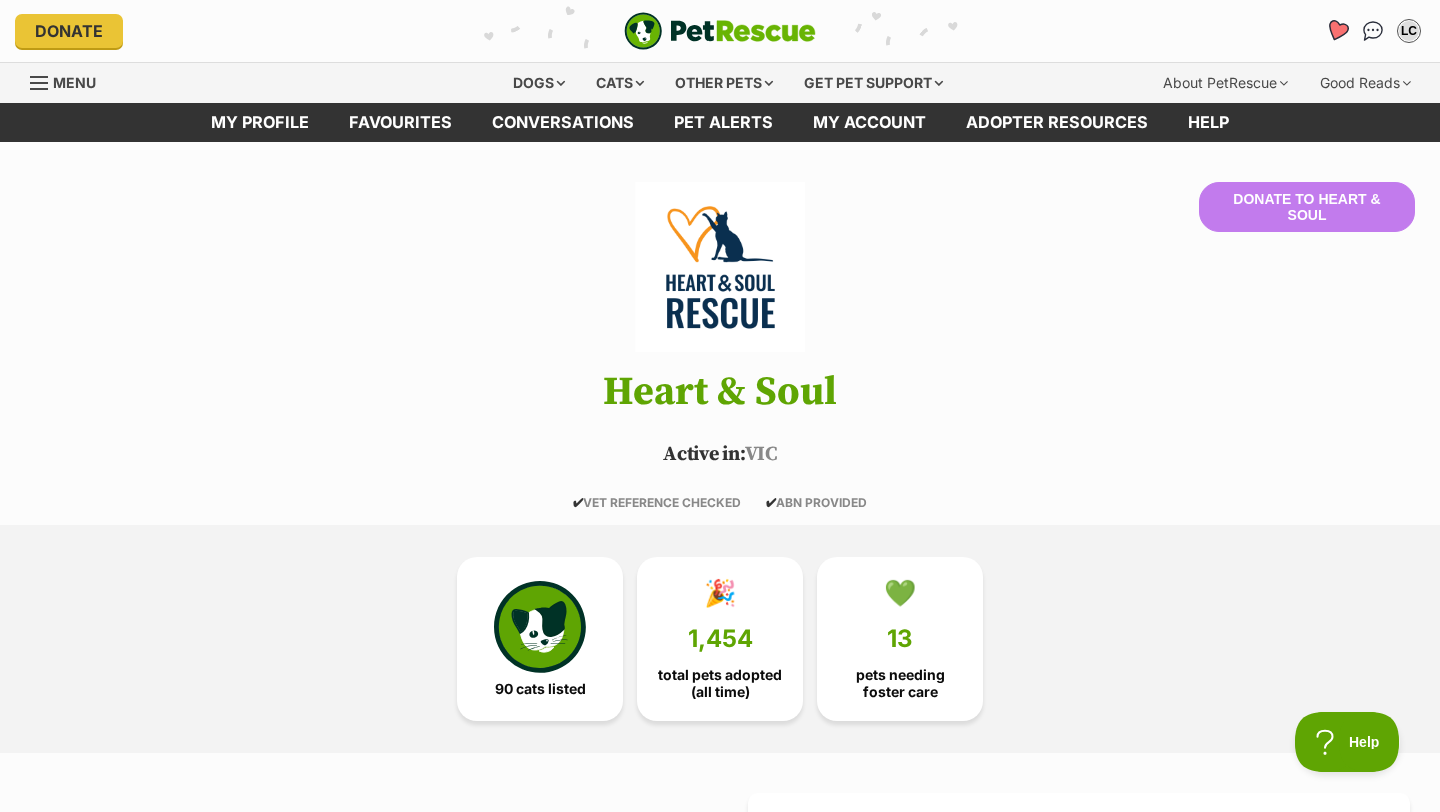 click 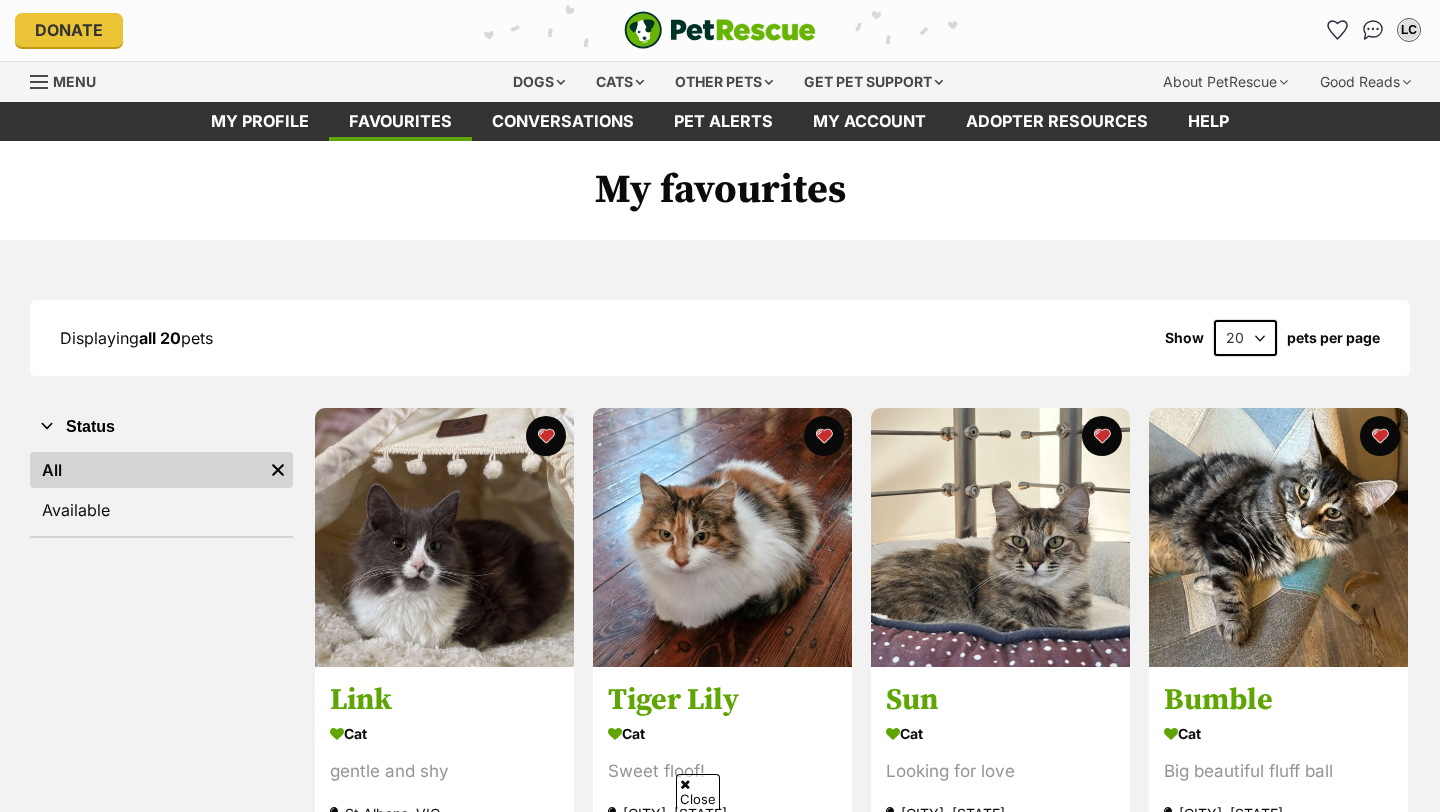 scroll, scrollTop: 697, scrollLeft: 0, axis: vertical 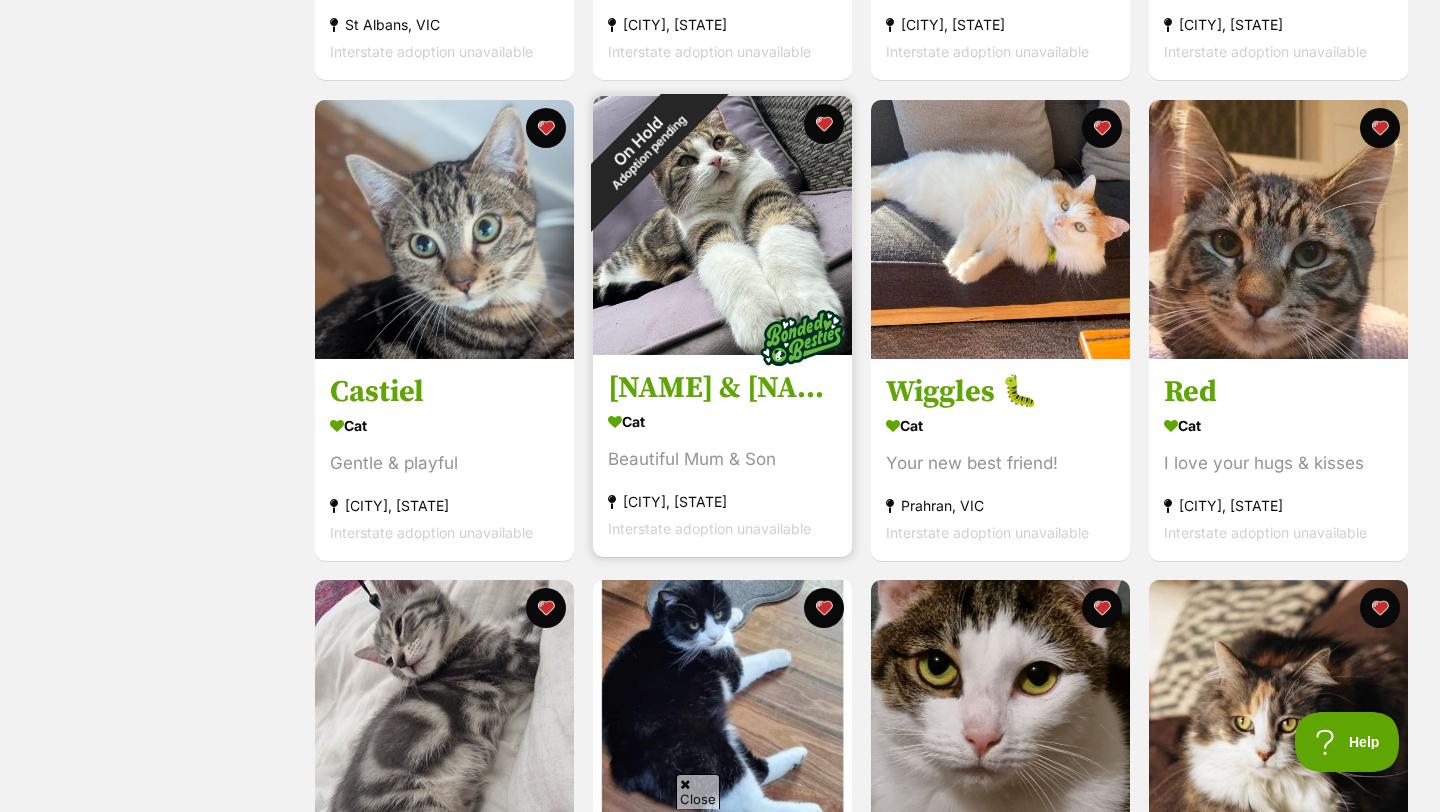 click at bounding box center (722, 225) 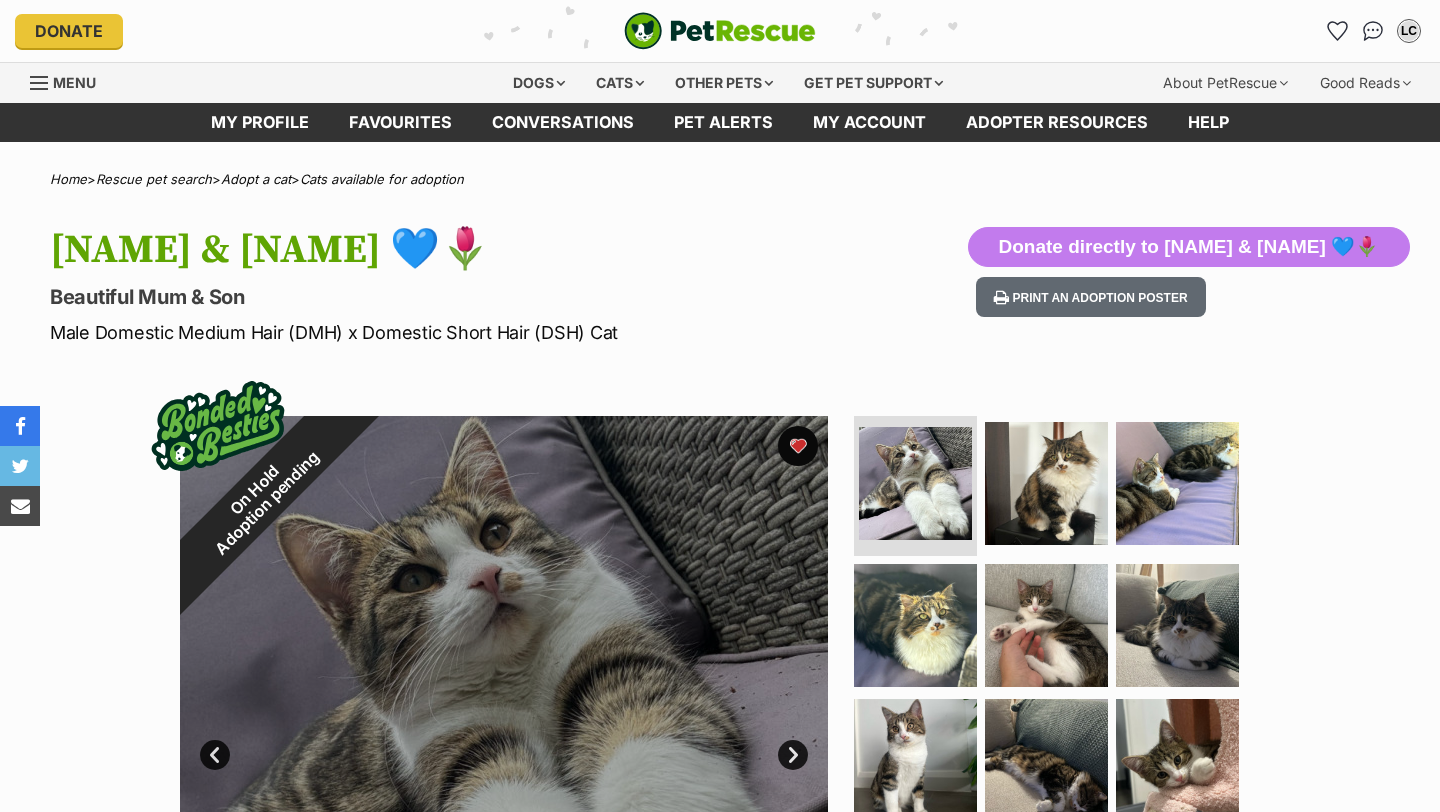 scroll, scrollTop: 0, scrollLeft: 0, axis: both 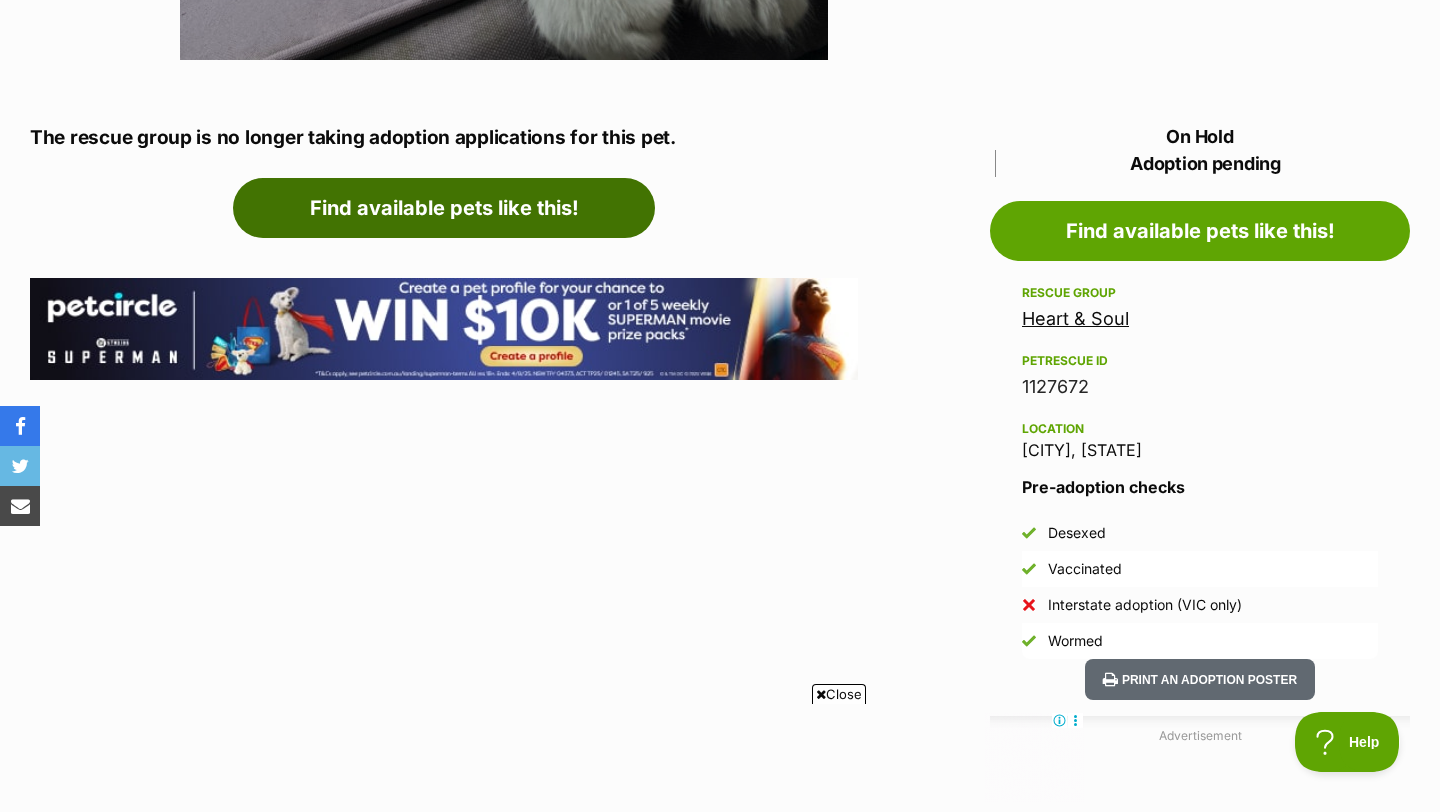 click on "Find available pets like this!" at bounding box center (444, 208) 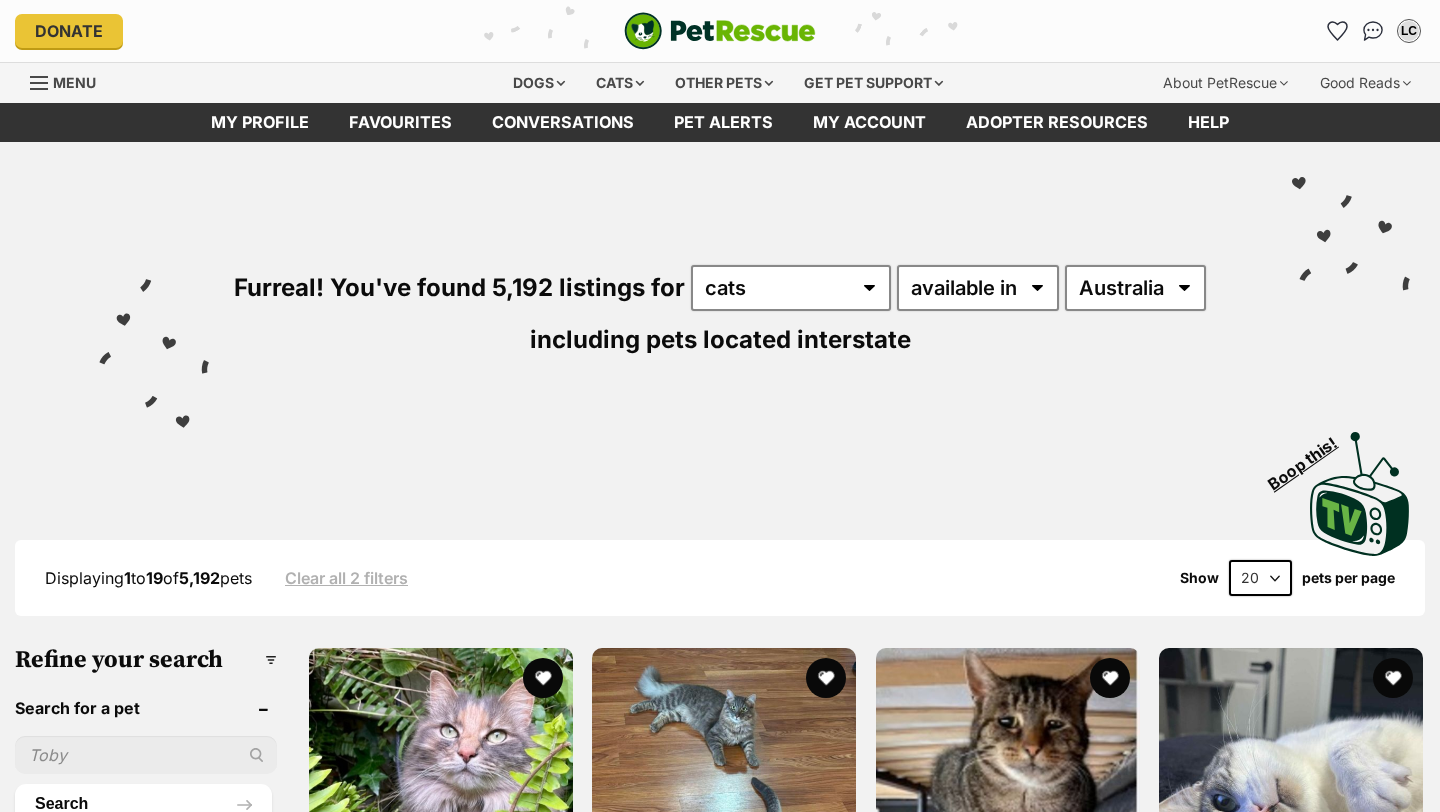 scroll, scrollTop: 0, scrollLeft: 0, axis: both 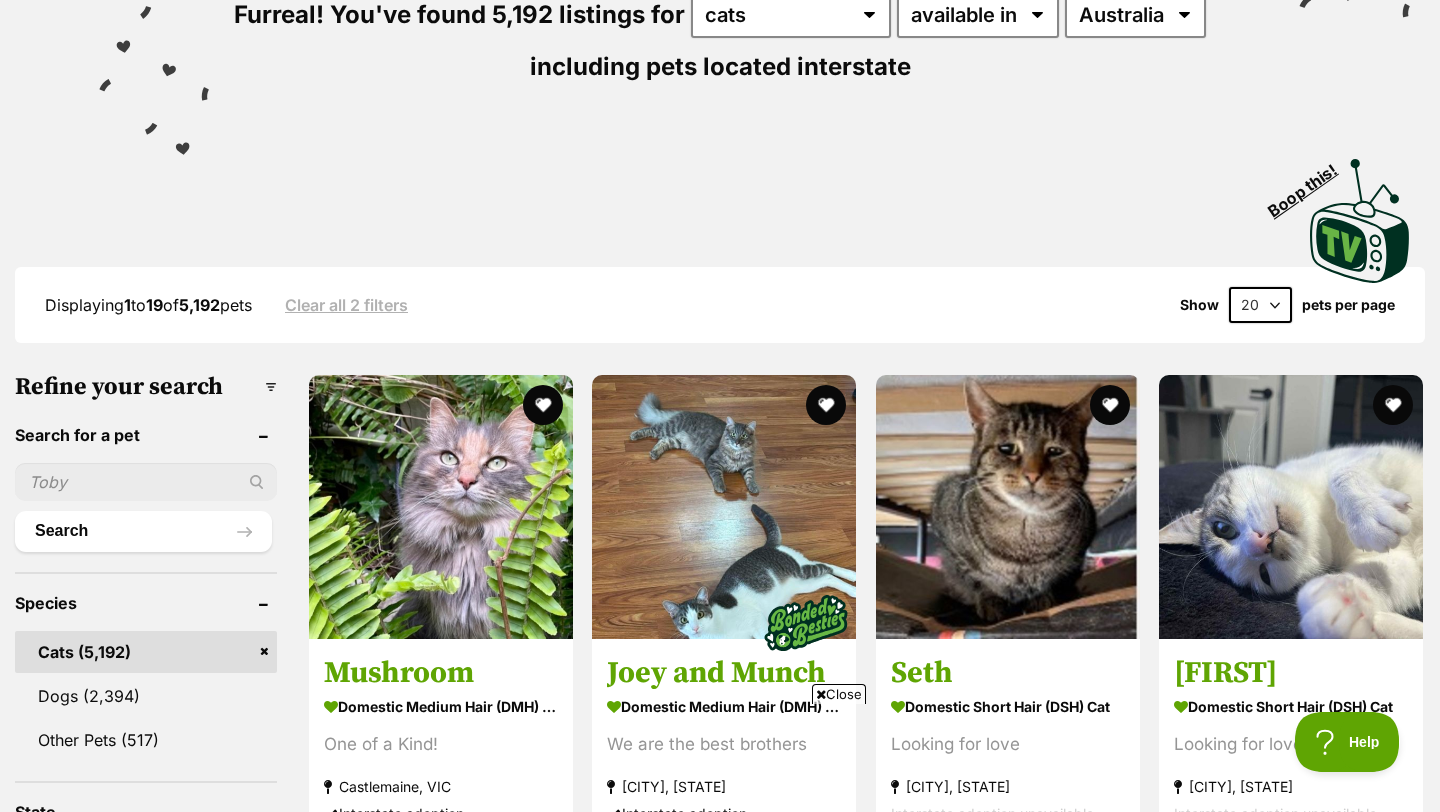 click on "Furreal! You've found 5,192 listings for
any type of pet
cats
dogs
other pets
available in
located in
Australia
ACT
NSW
NT
QLD
SA
TAS
VIC
WA
including pets located interstate" at bounding box center (720, 5) 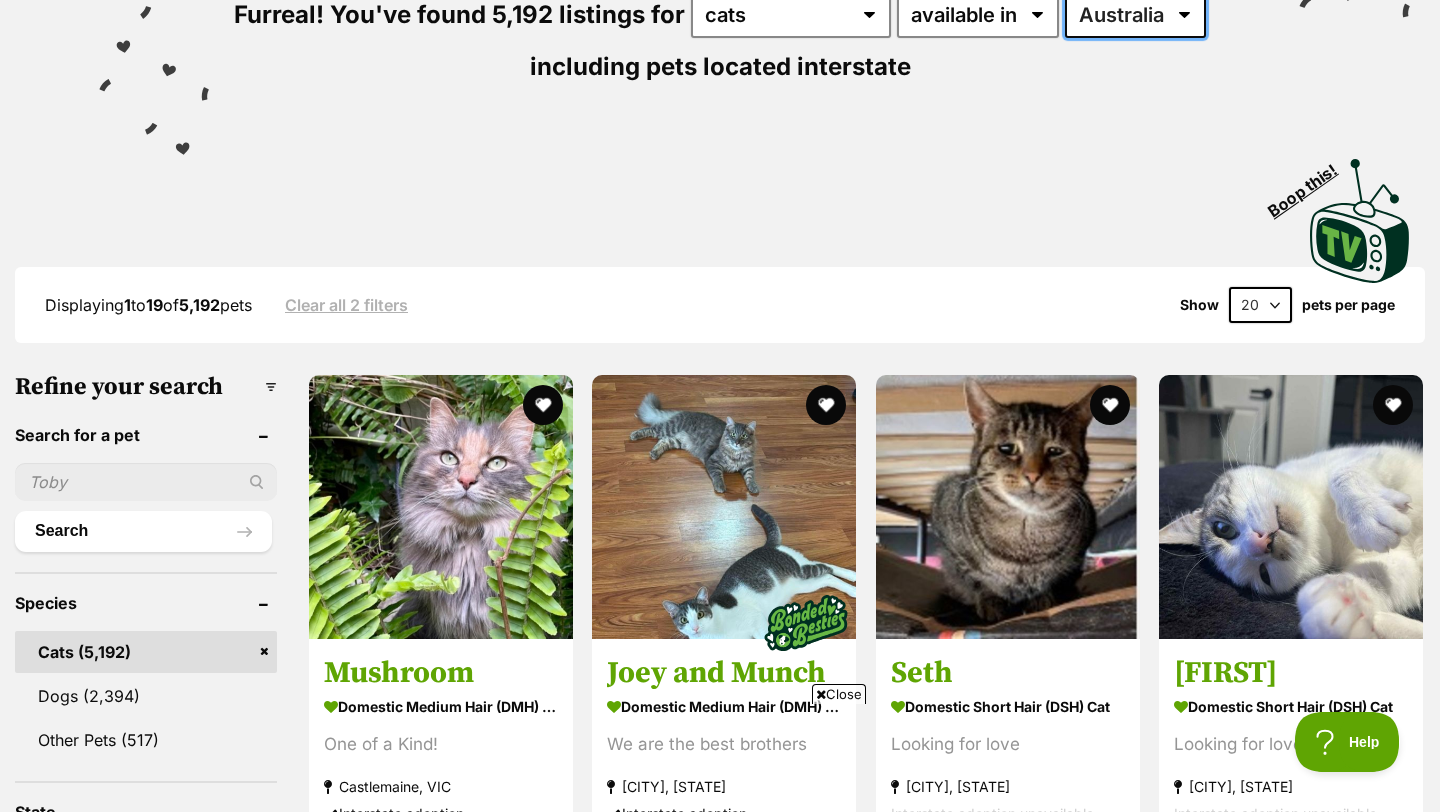 click on "Australia
ACT
NSW
NT
QLD
SA
TAS
VIC
WA" at bounding box center [1135, 15] 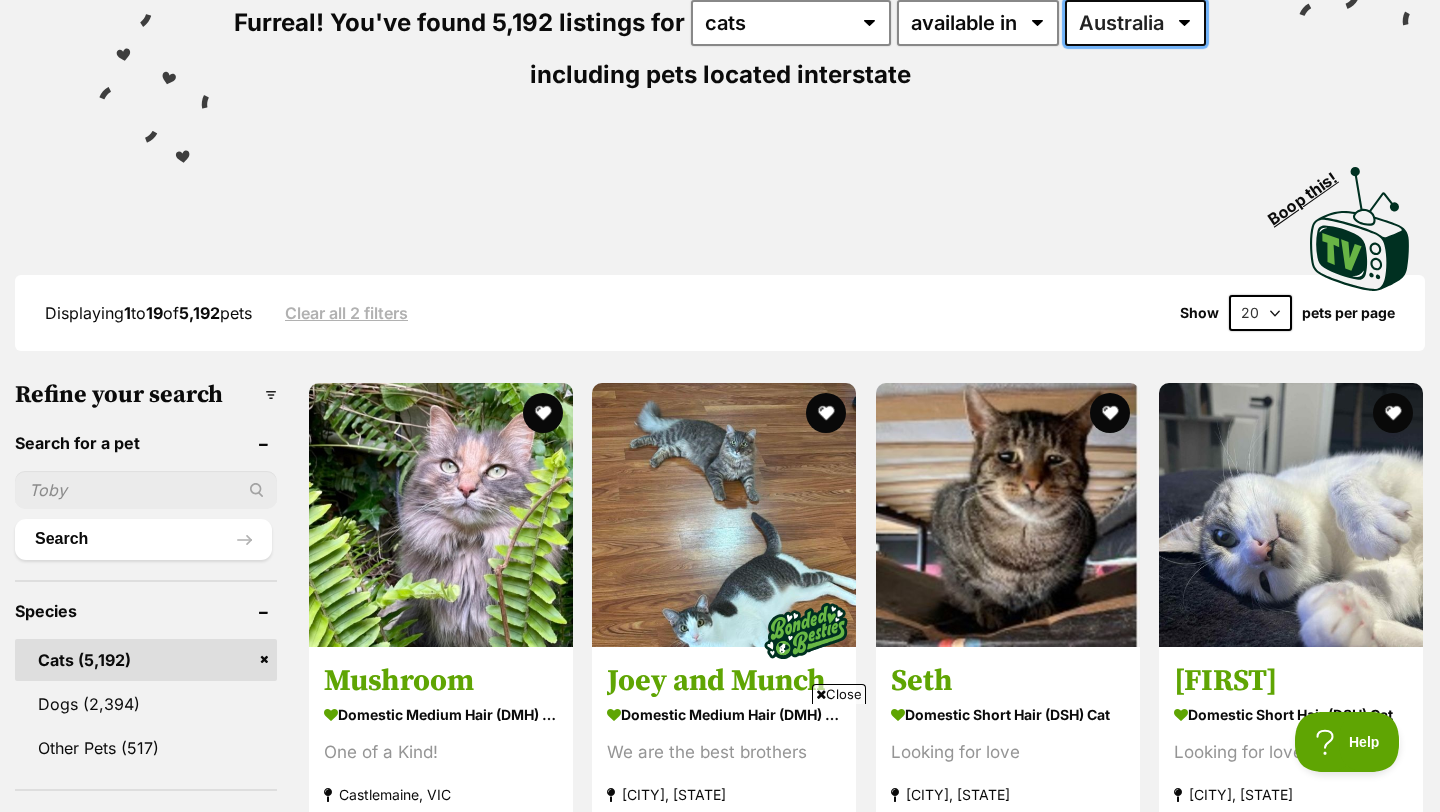 scroll, scrollTop: 0, scrollLeft: 0, axis: both 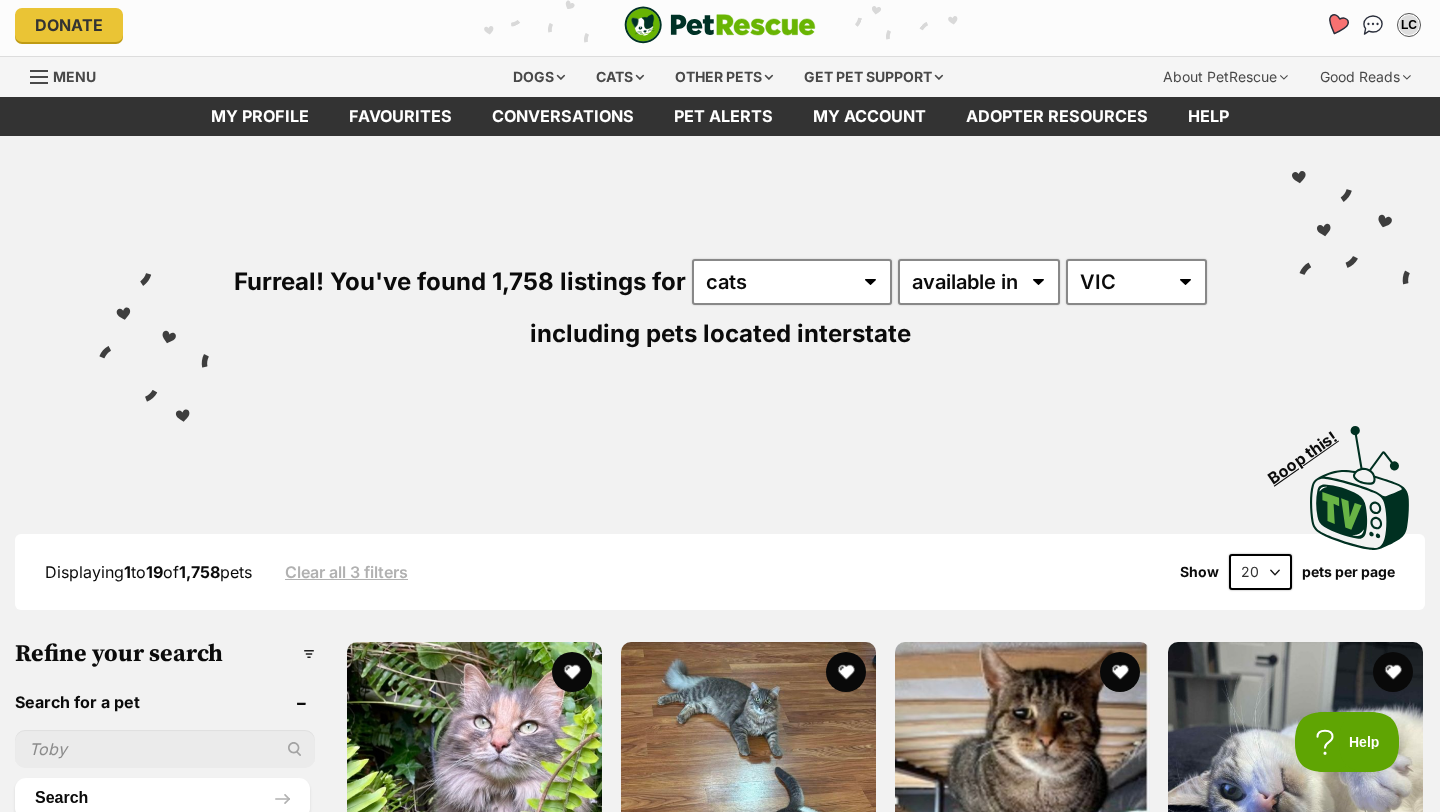 click 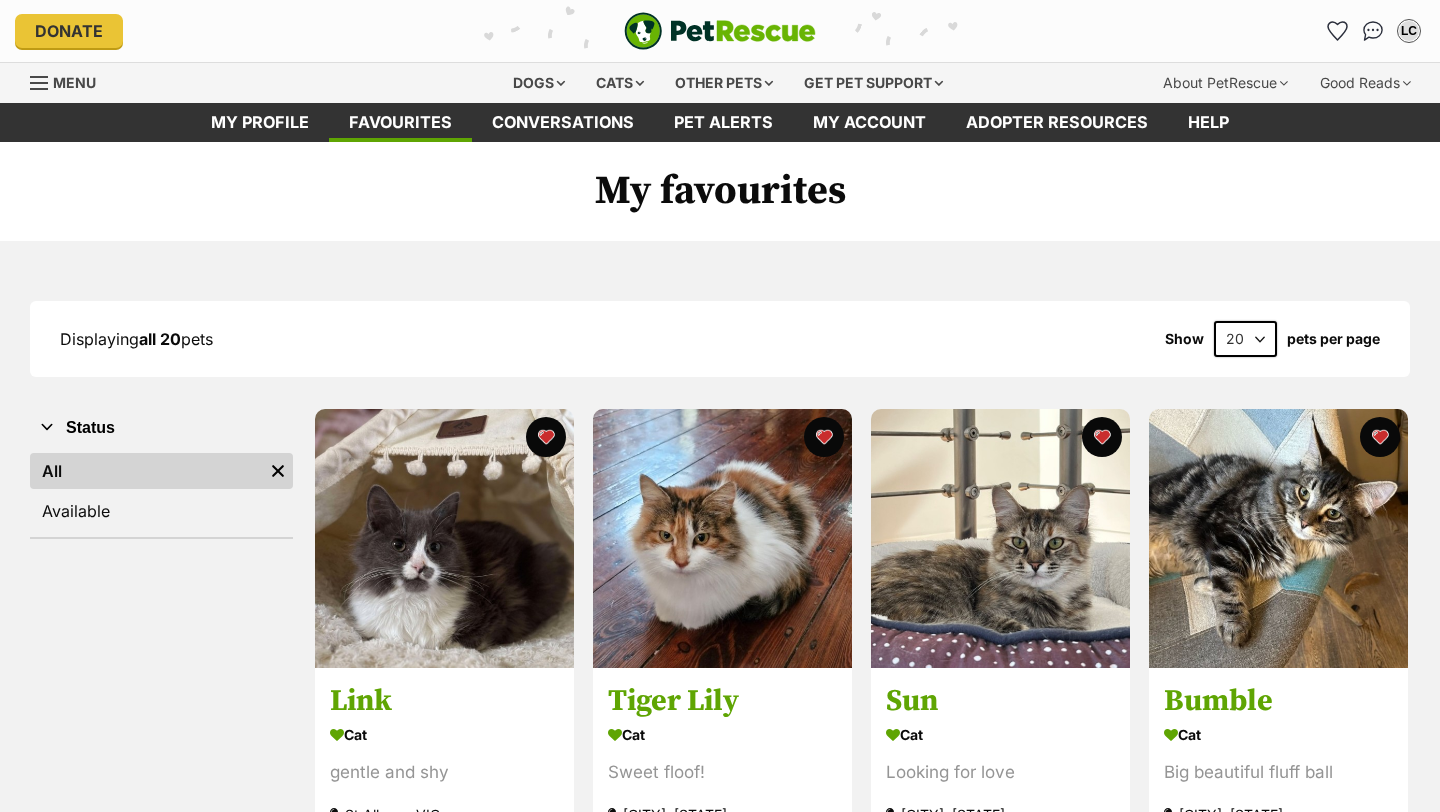 scroll, scrollTop: 0, scrollLeft: 0, axis: both 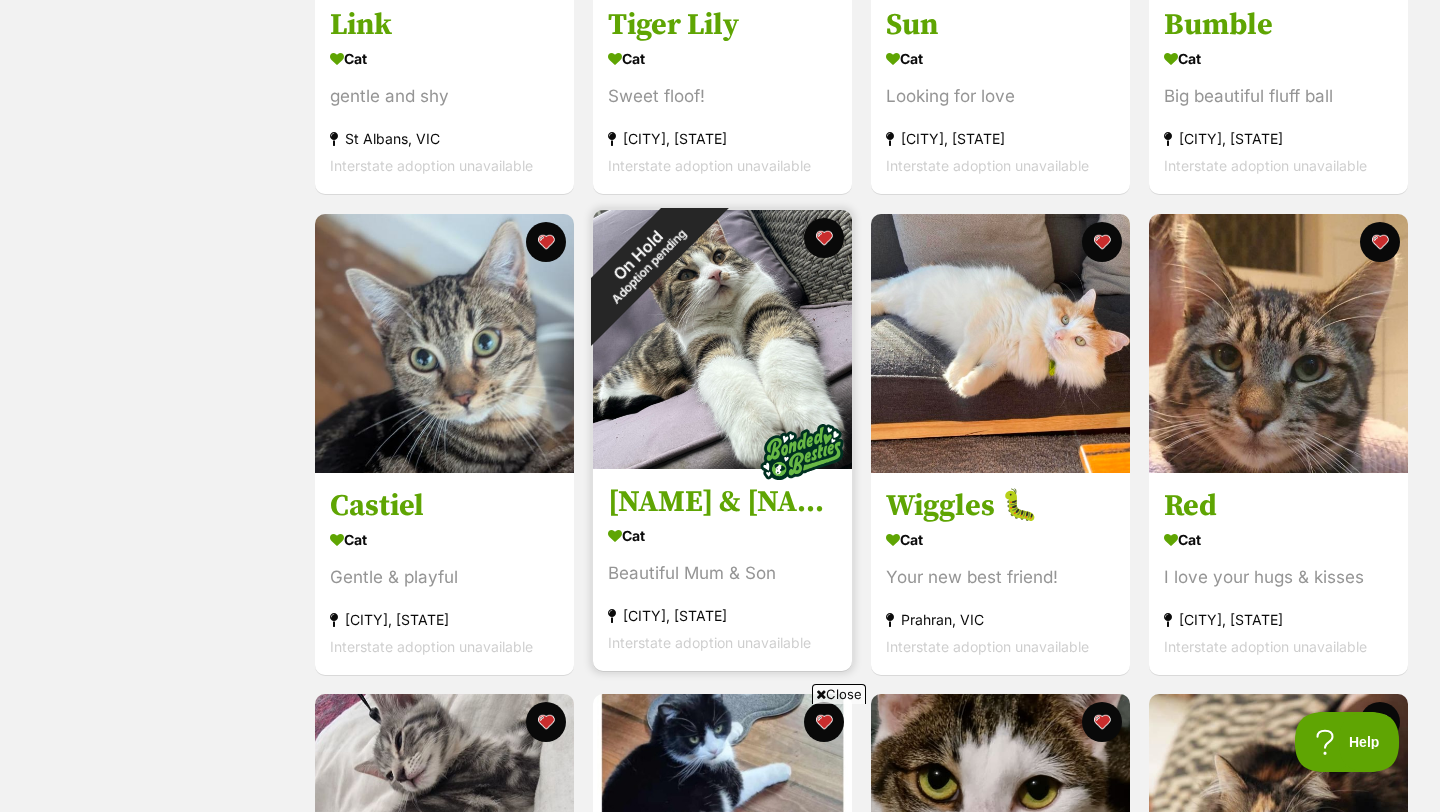 click at bounding box center [722, 339] 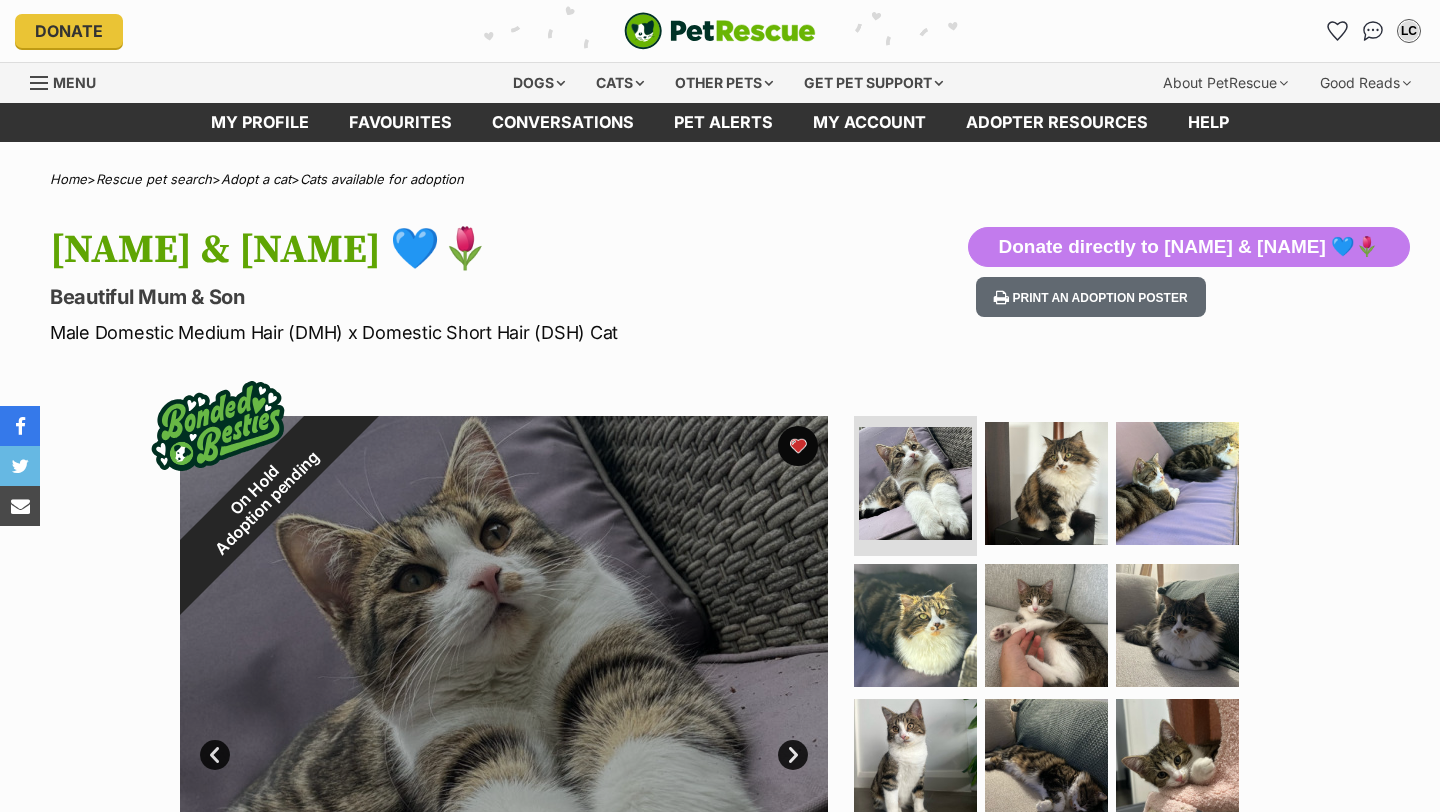 scroll, scrollTop: 0, scrollLeft: 0, axis: both 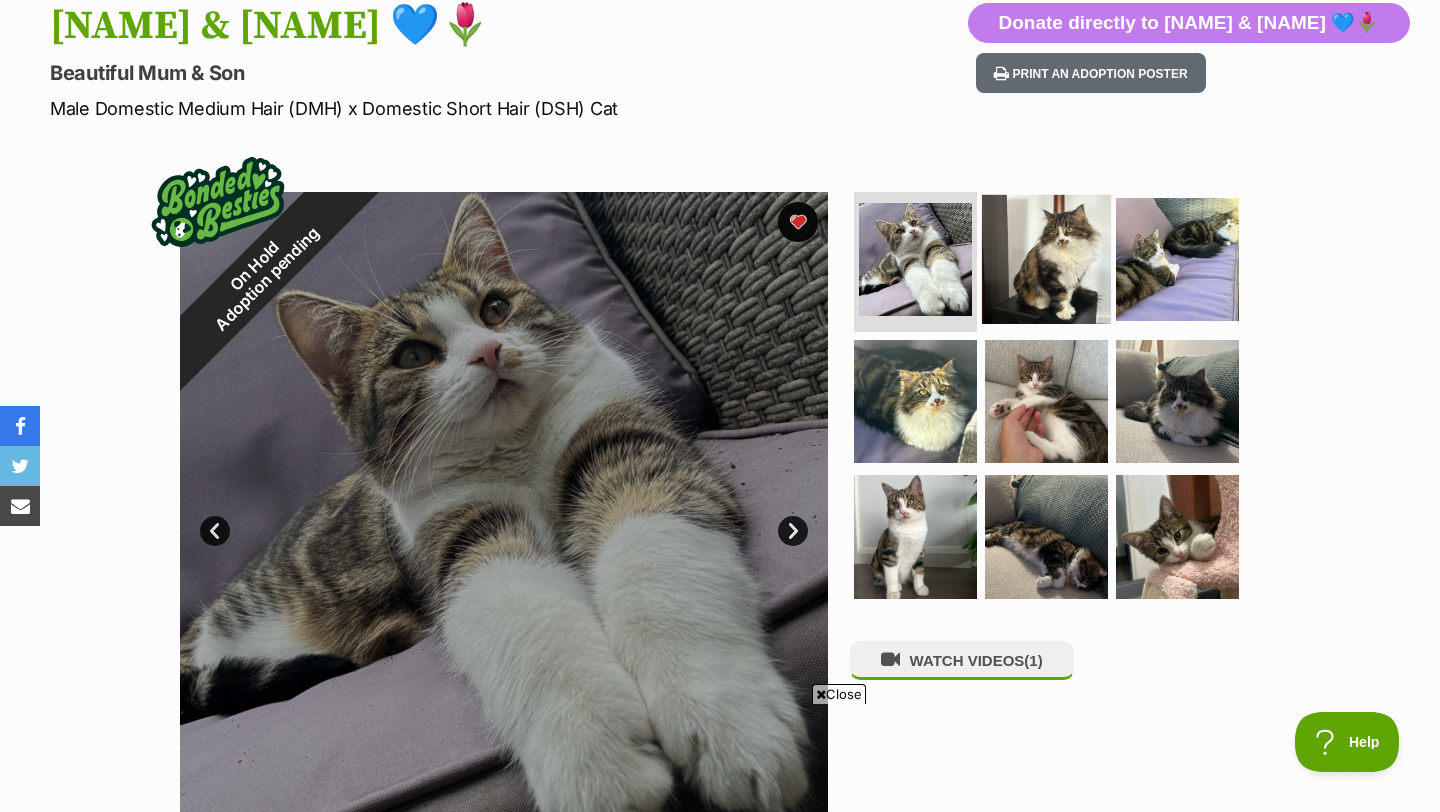 click at bounding box center [1046, 259] 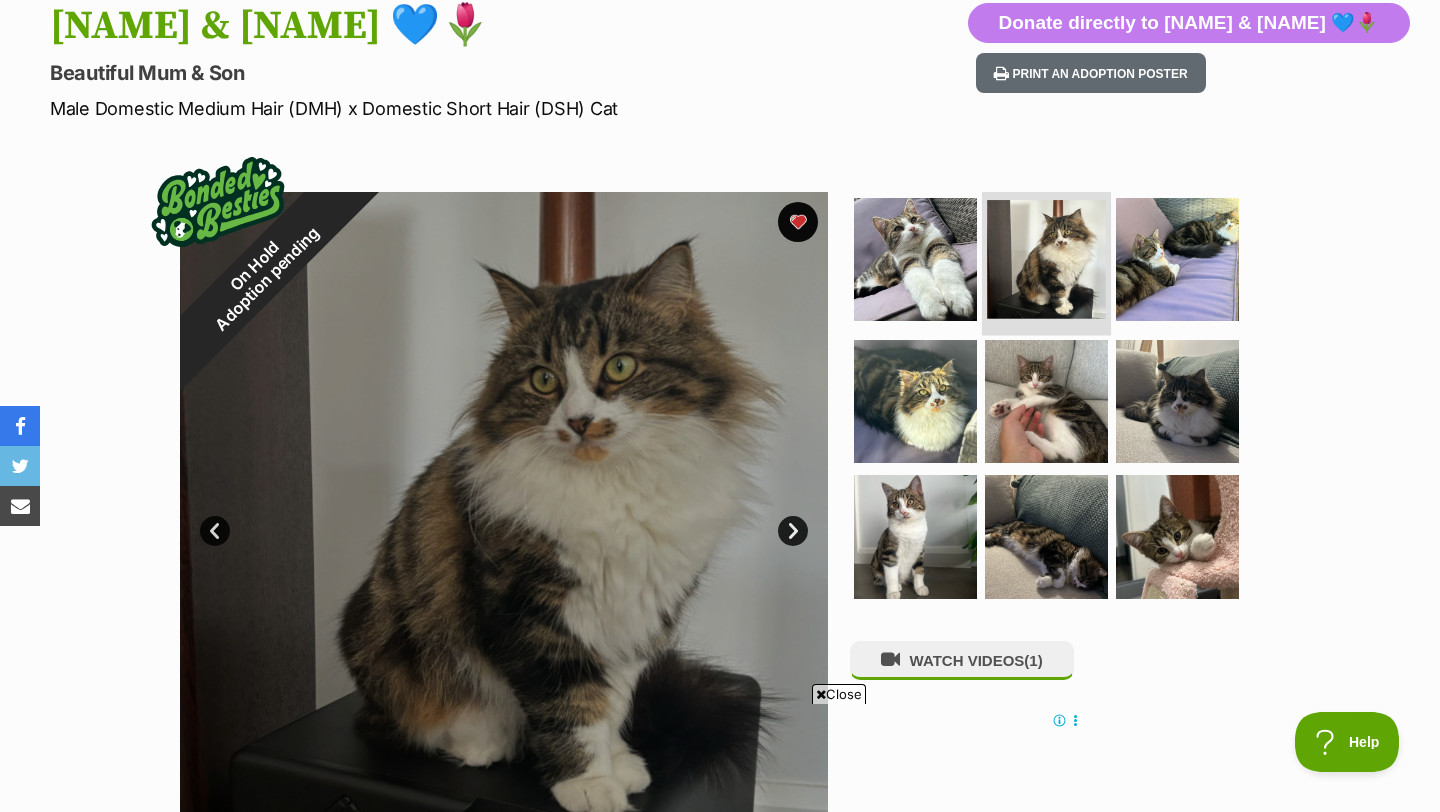 scroll, scrollTop: 0, scrollLeft: 0, axis: both 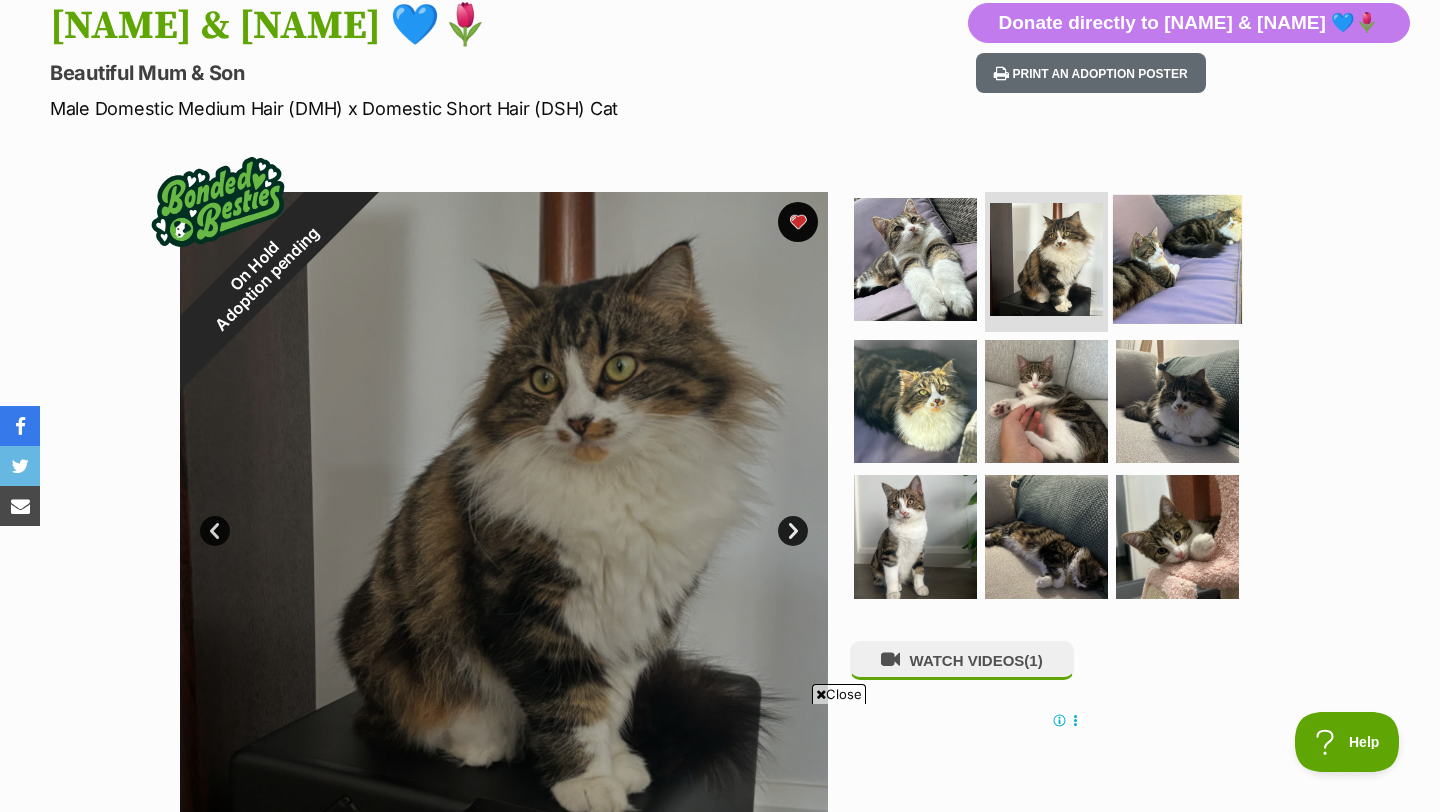 click at bounding box center [1177, 259] 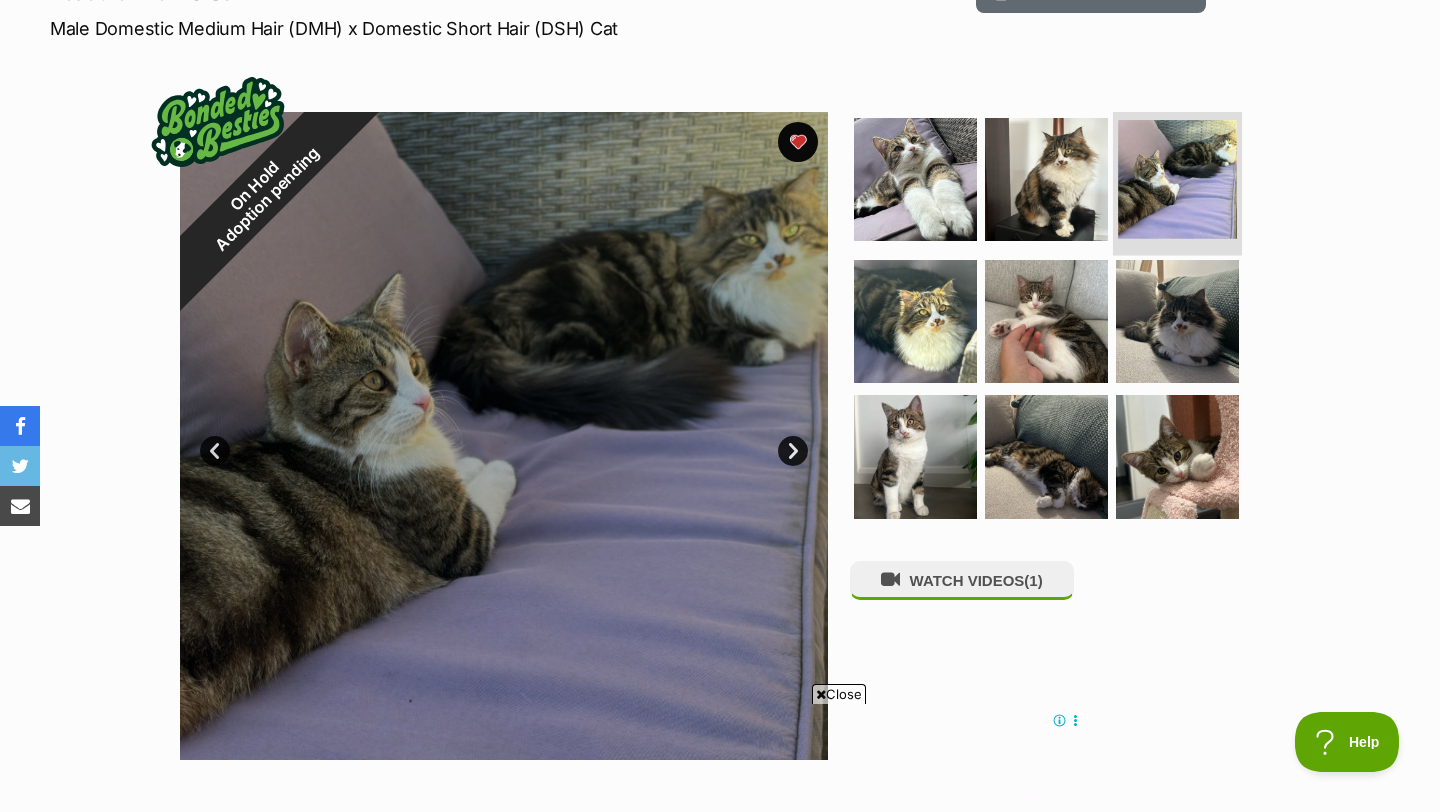 scroll, scrollTop: 312, scrollLeft: 0, axis: vertical 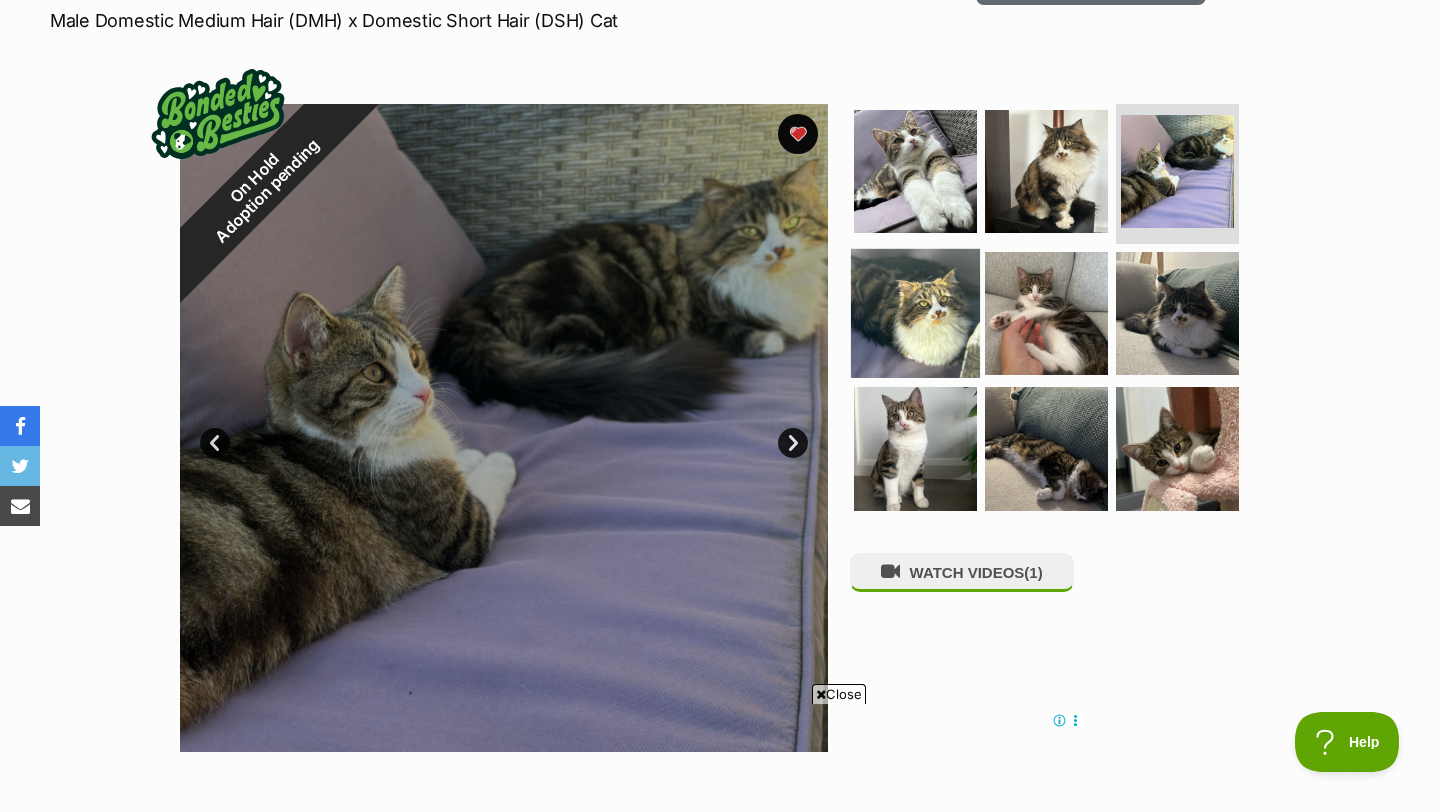 click at bounding box center [915, 312] 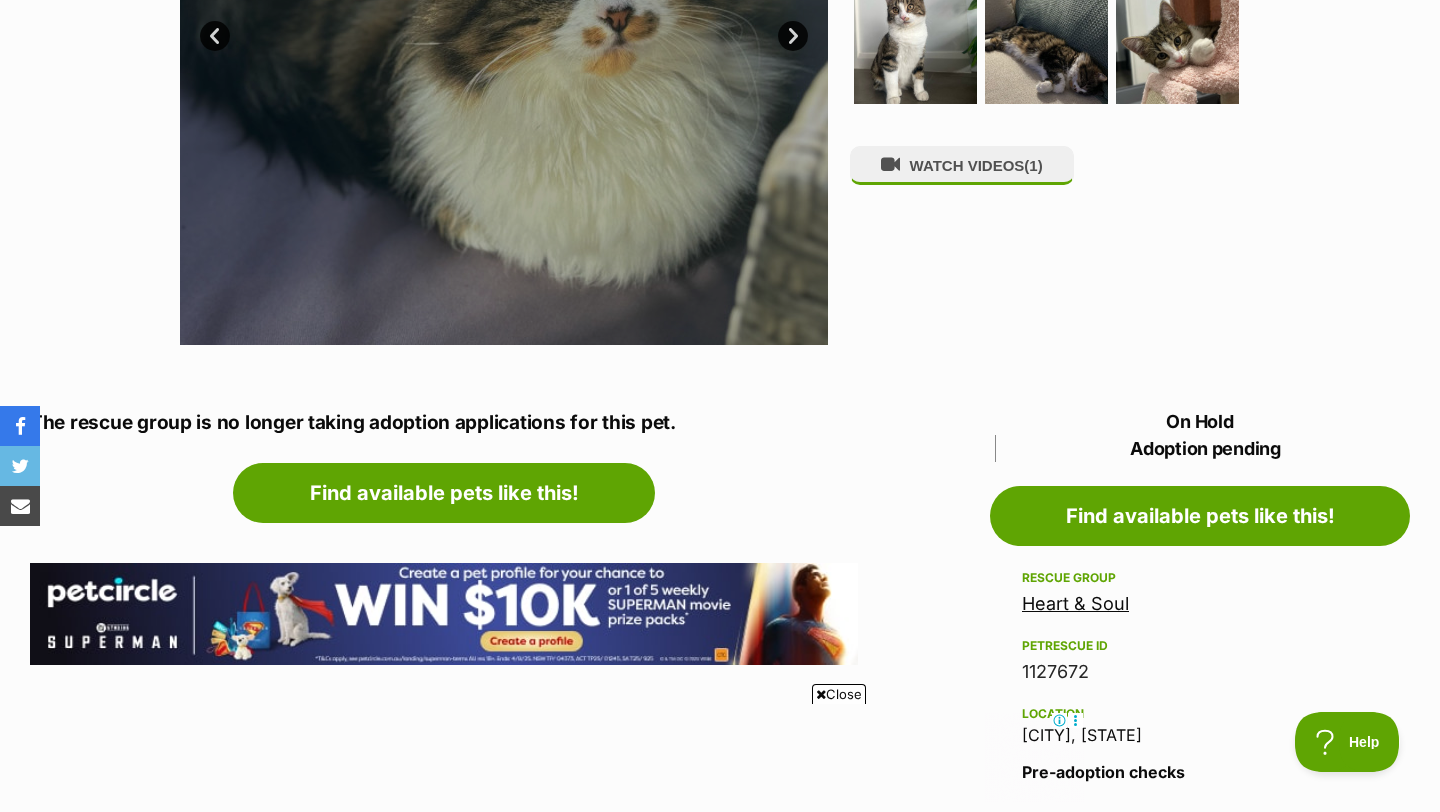 scroll, scrollTop: 743, scrollLeft: 0, axis: vertical 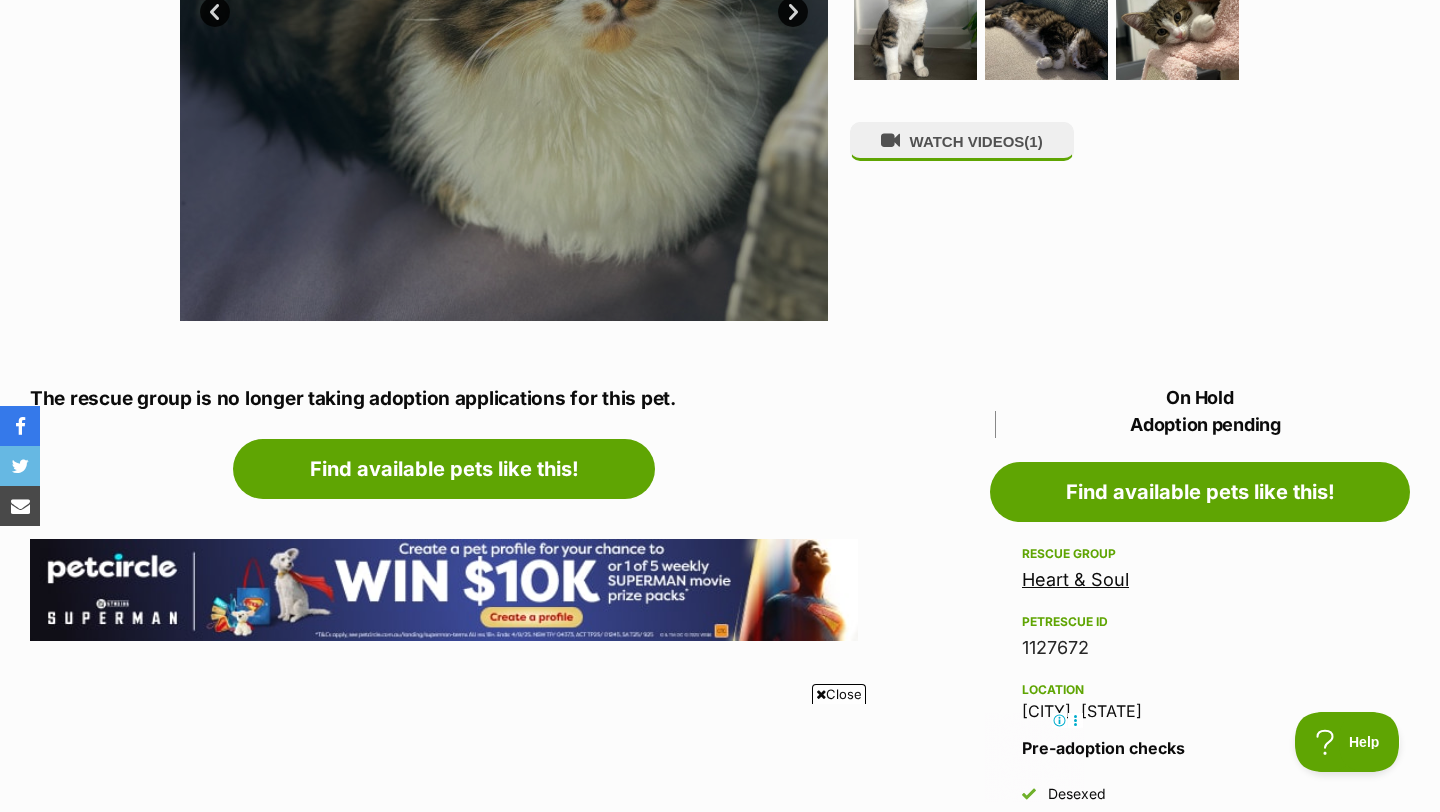 click on "Heart & Soul" at bounding box center (1075, 579) 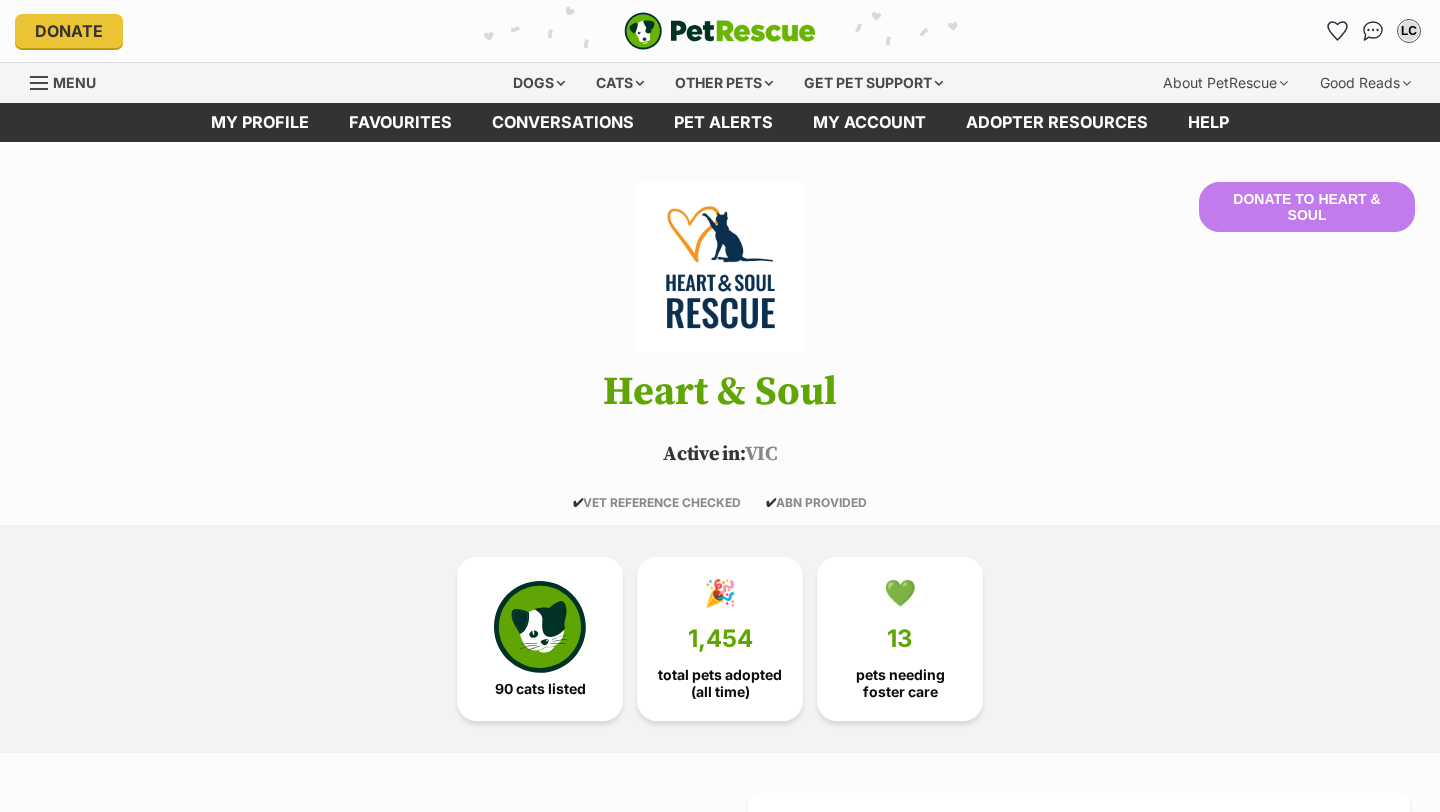 scroll, scrollTop: 0, scrollLeft: 0, axis: both 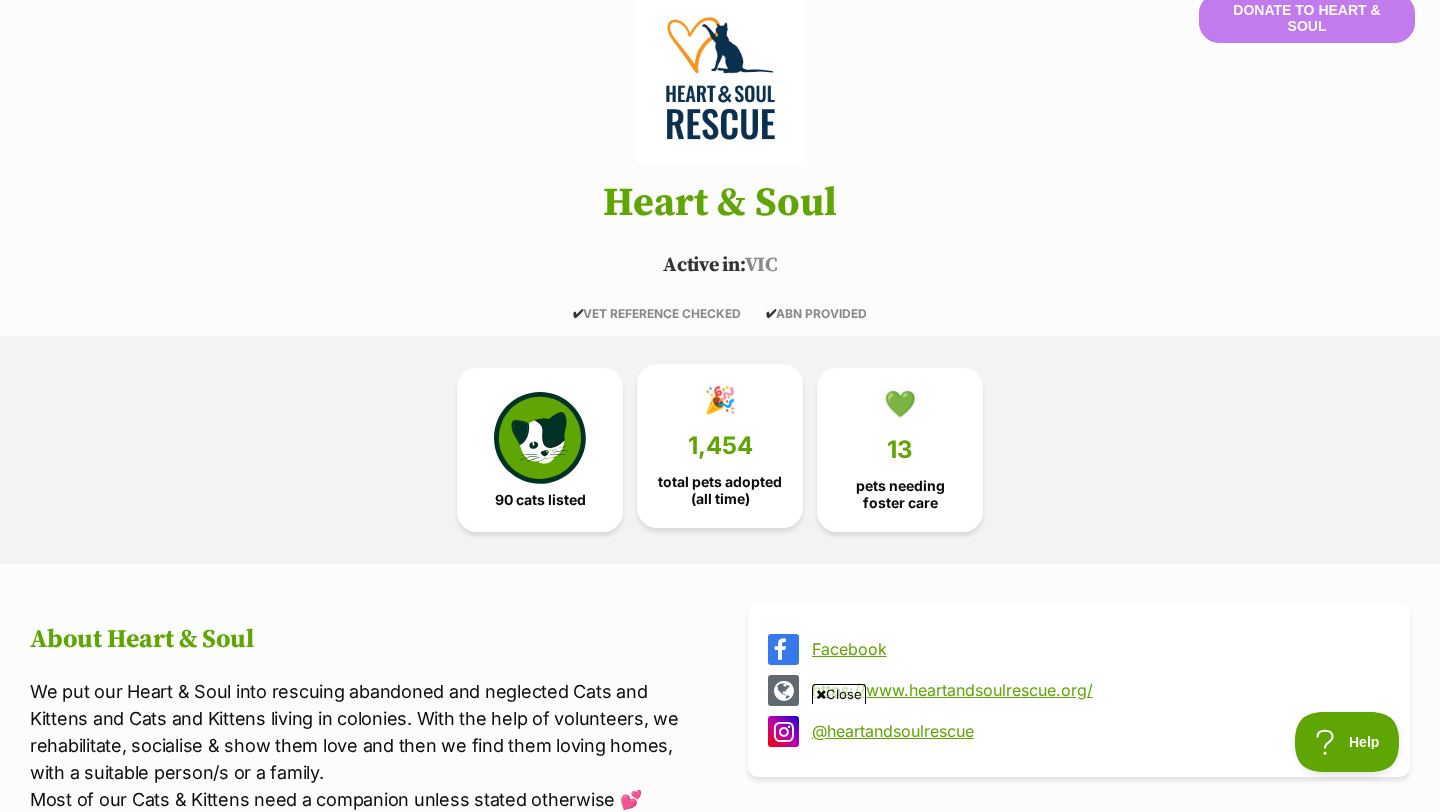 click on "🎉
1,454
total pets adopted (all time)" at bounding box center (720, 446) 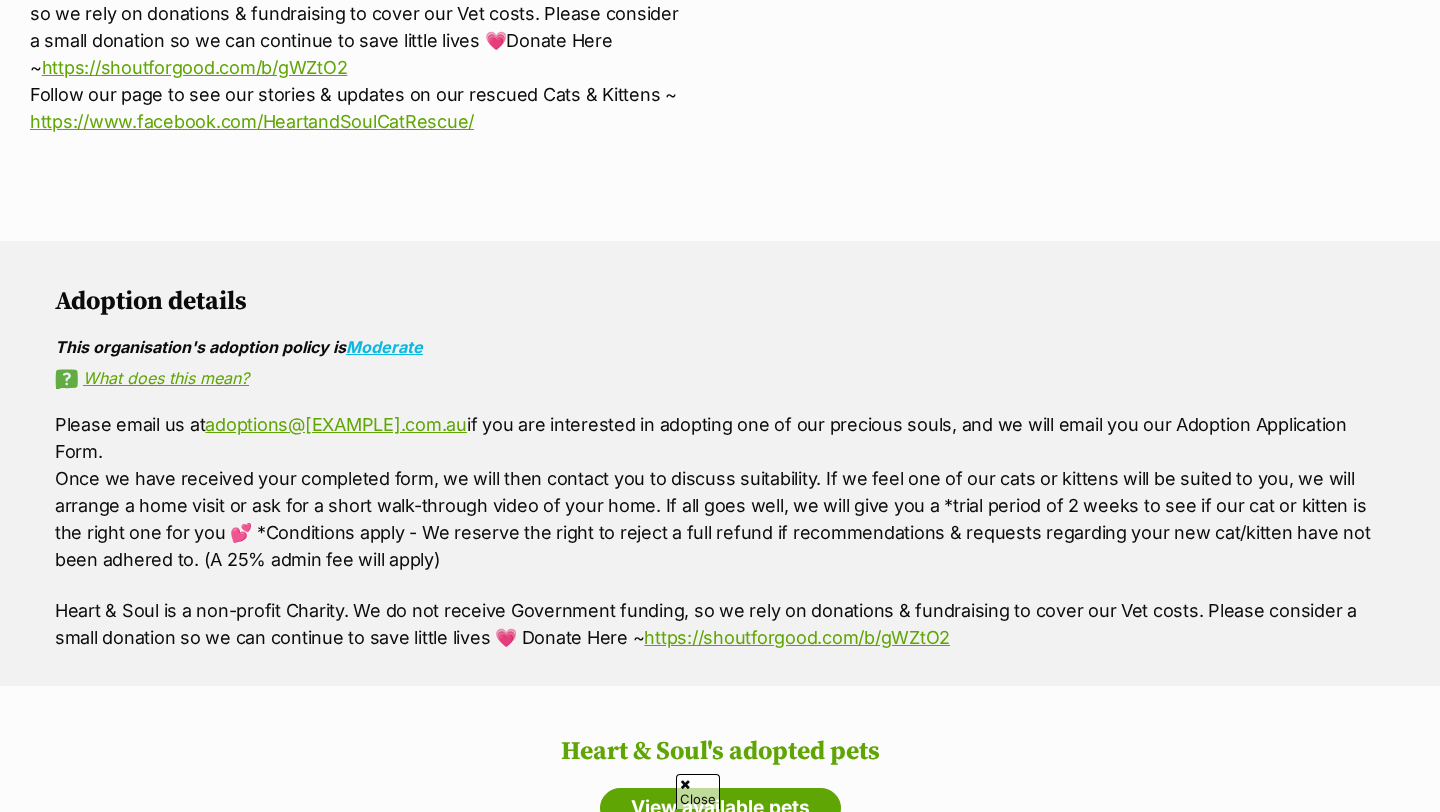 scroll, scrollTop: 0, scrollLeft: 0, axis: both 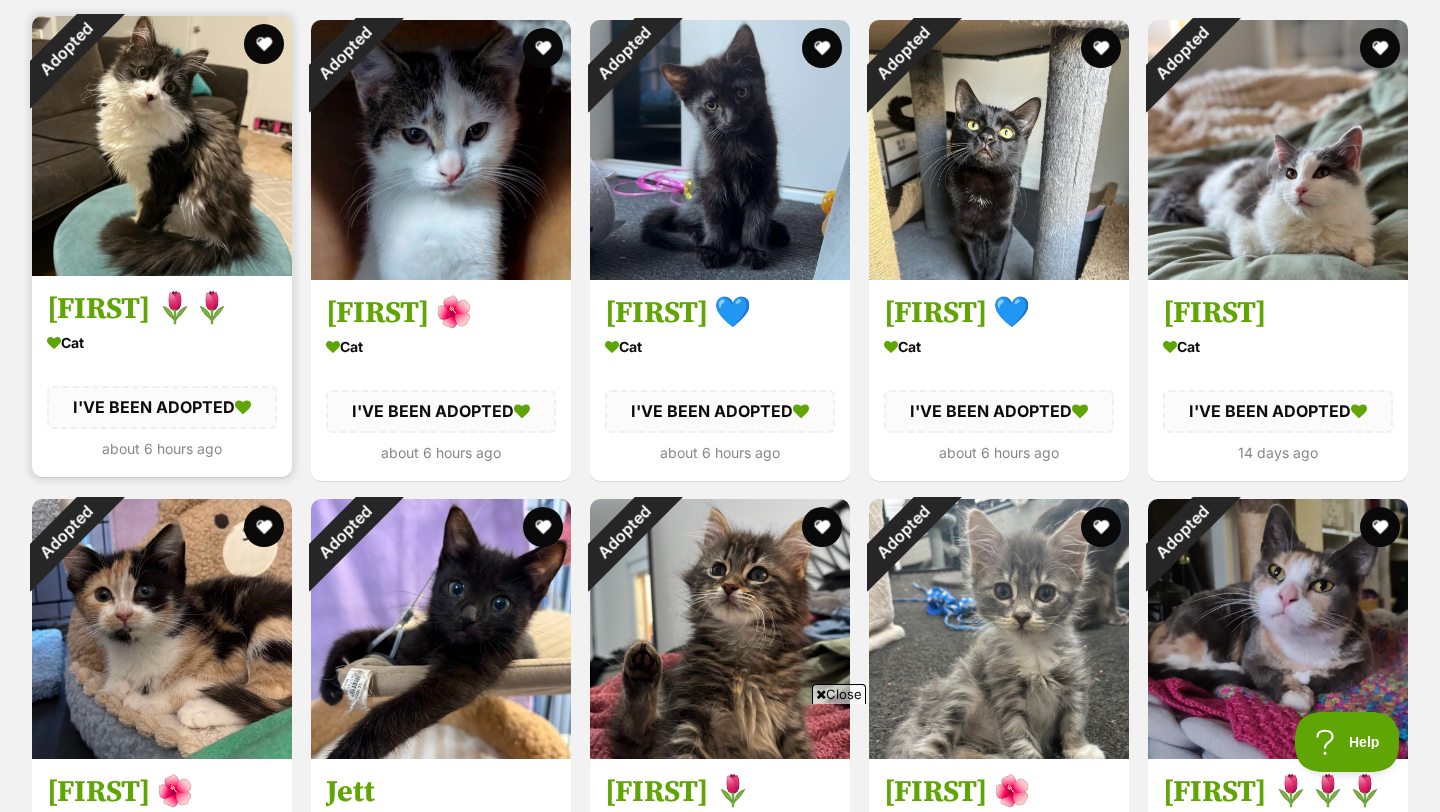 click on "[FIRST] 🌷🌷" at bounding box center (162, 309) 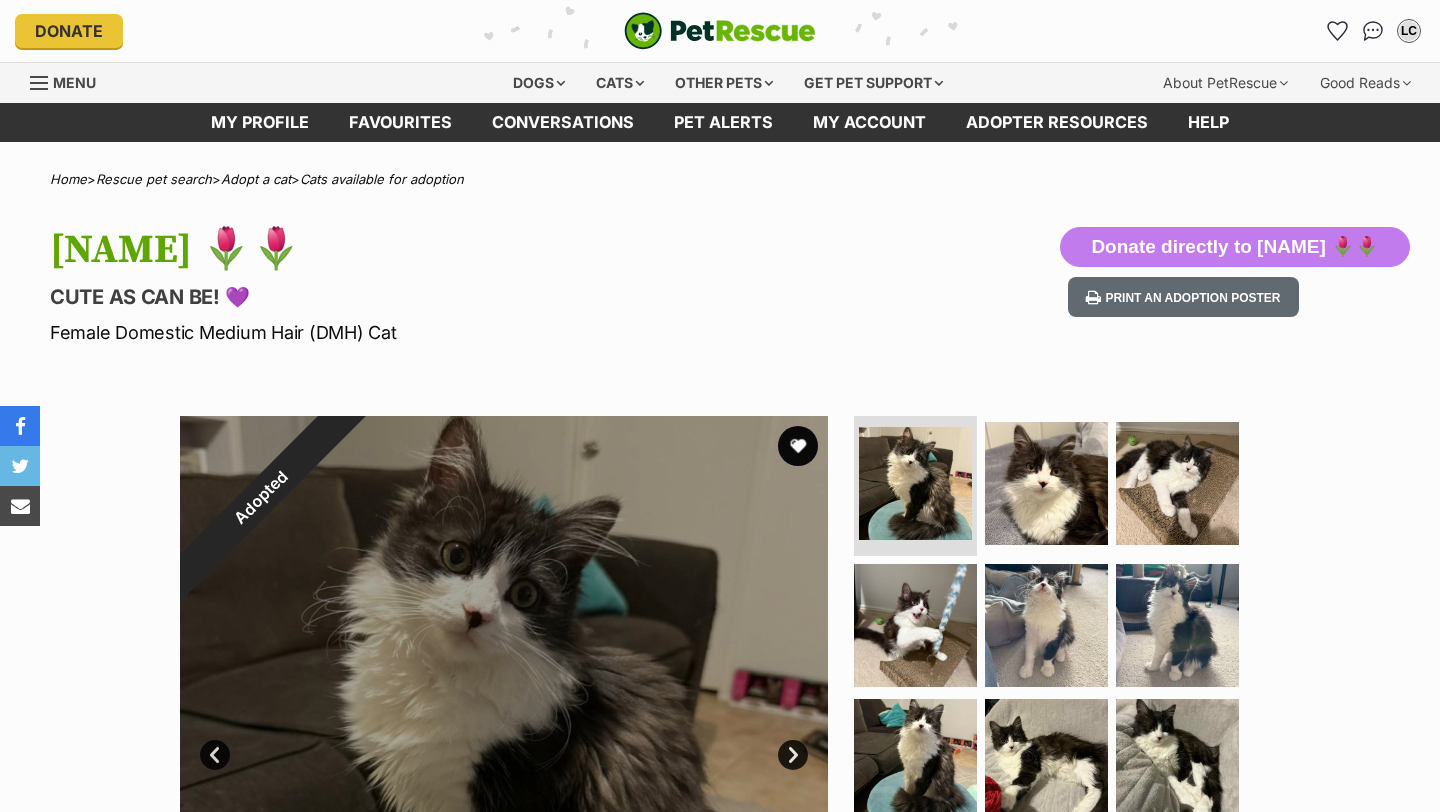 scroll, scrollTop: 0, scrollLeft: 0, axis: both 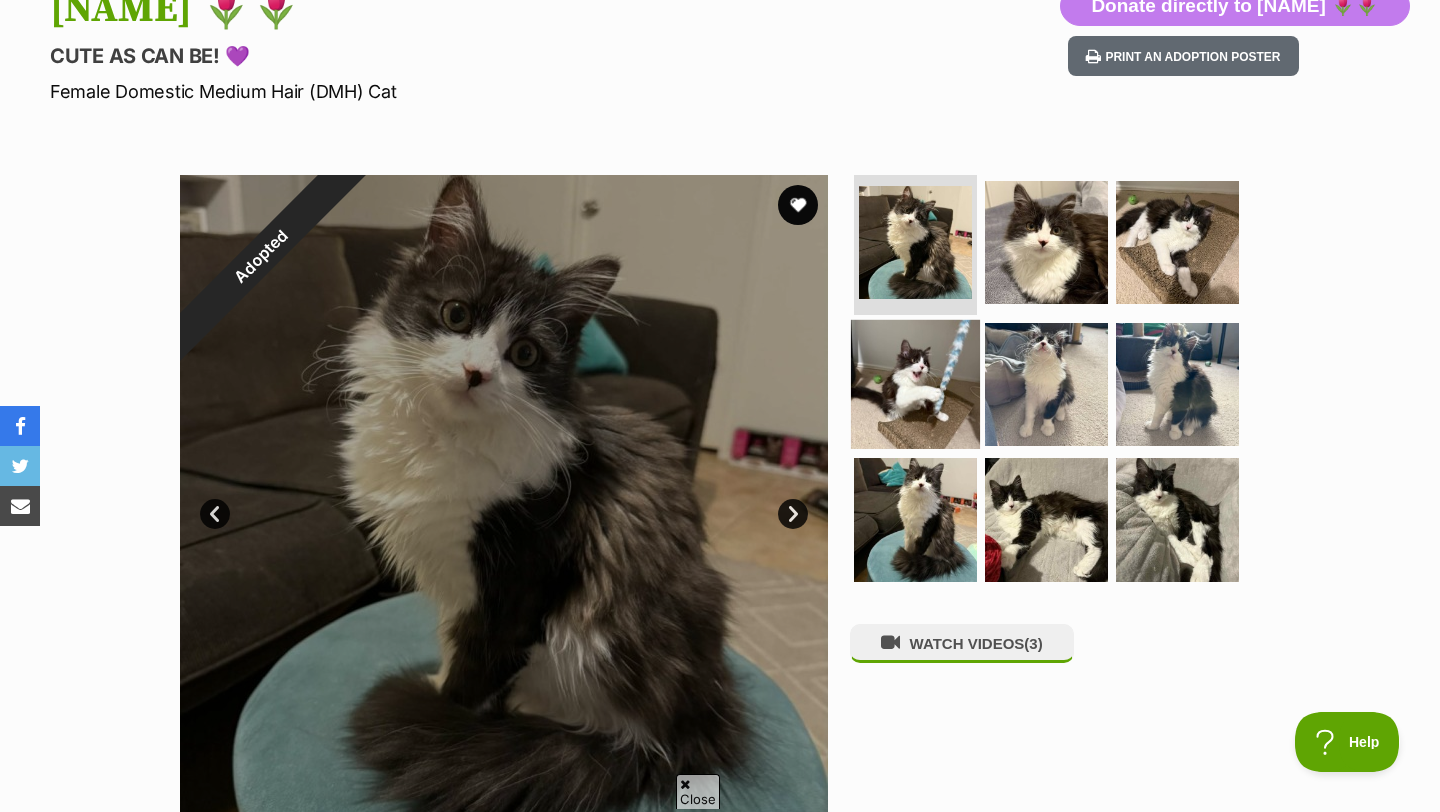 click at bounding box center (915, 383) 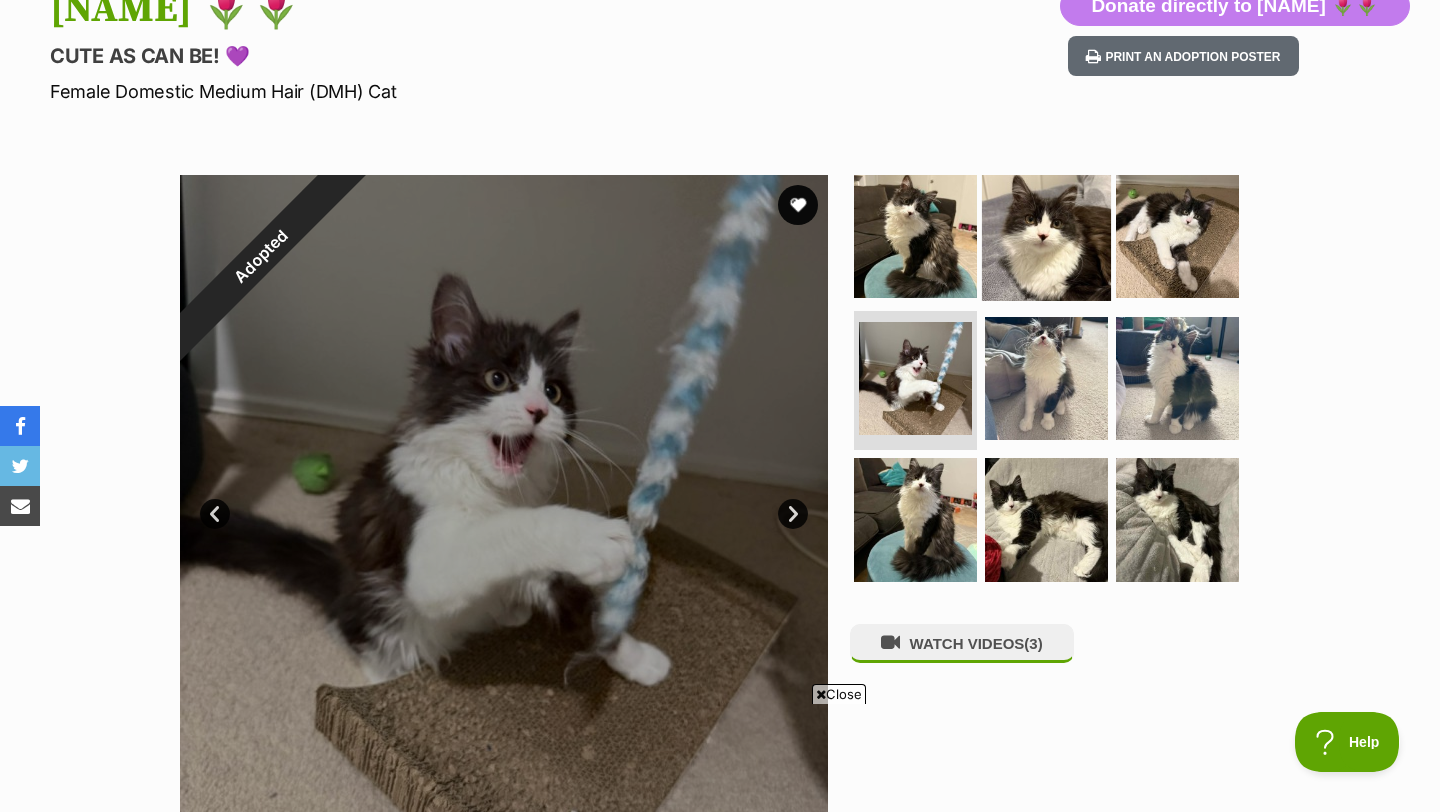 click at bounding box center [1046, 236] 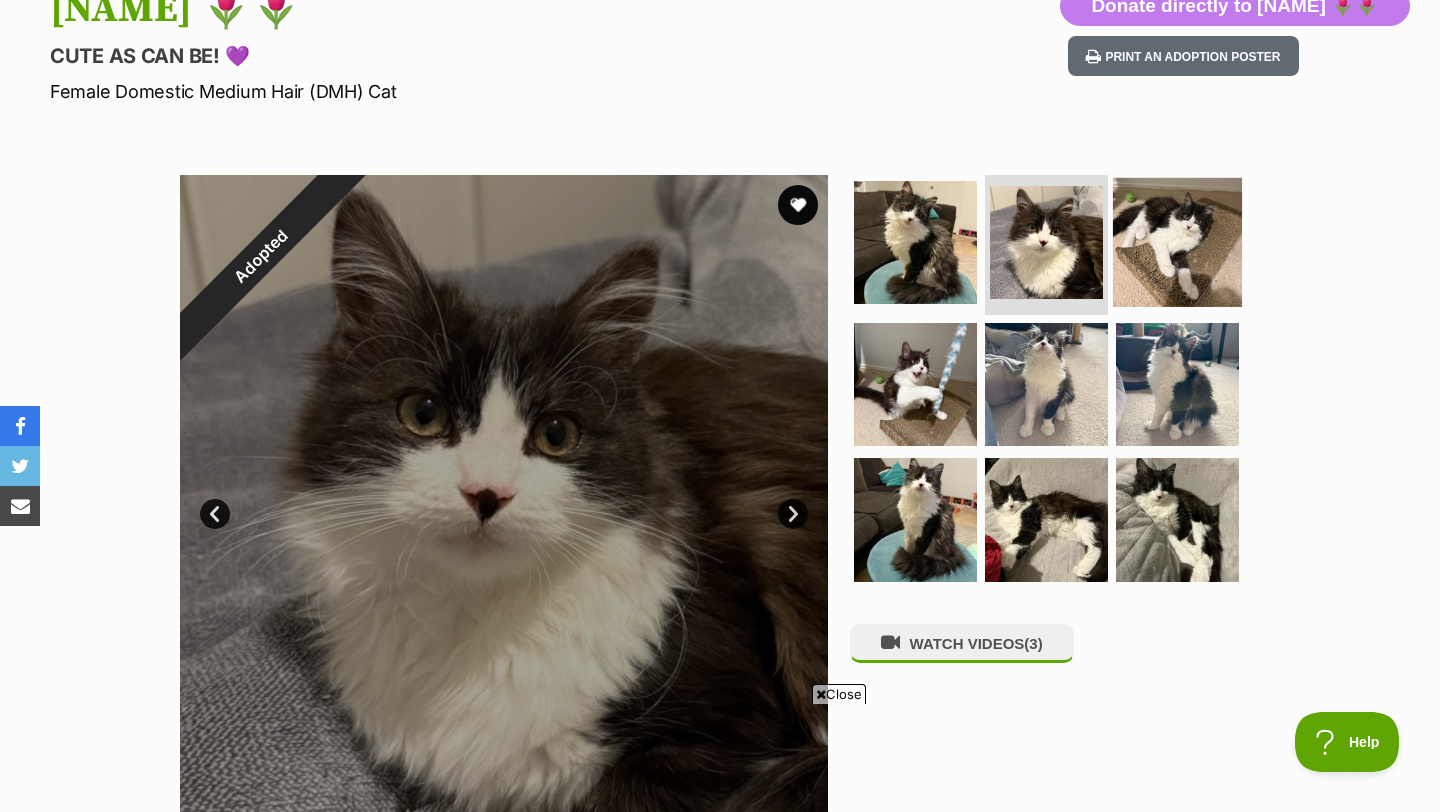 click at bounding box center (1177, 242) 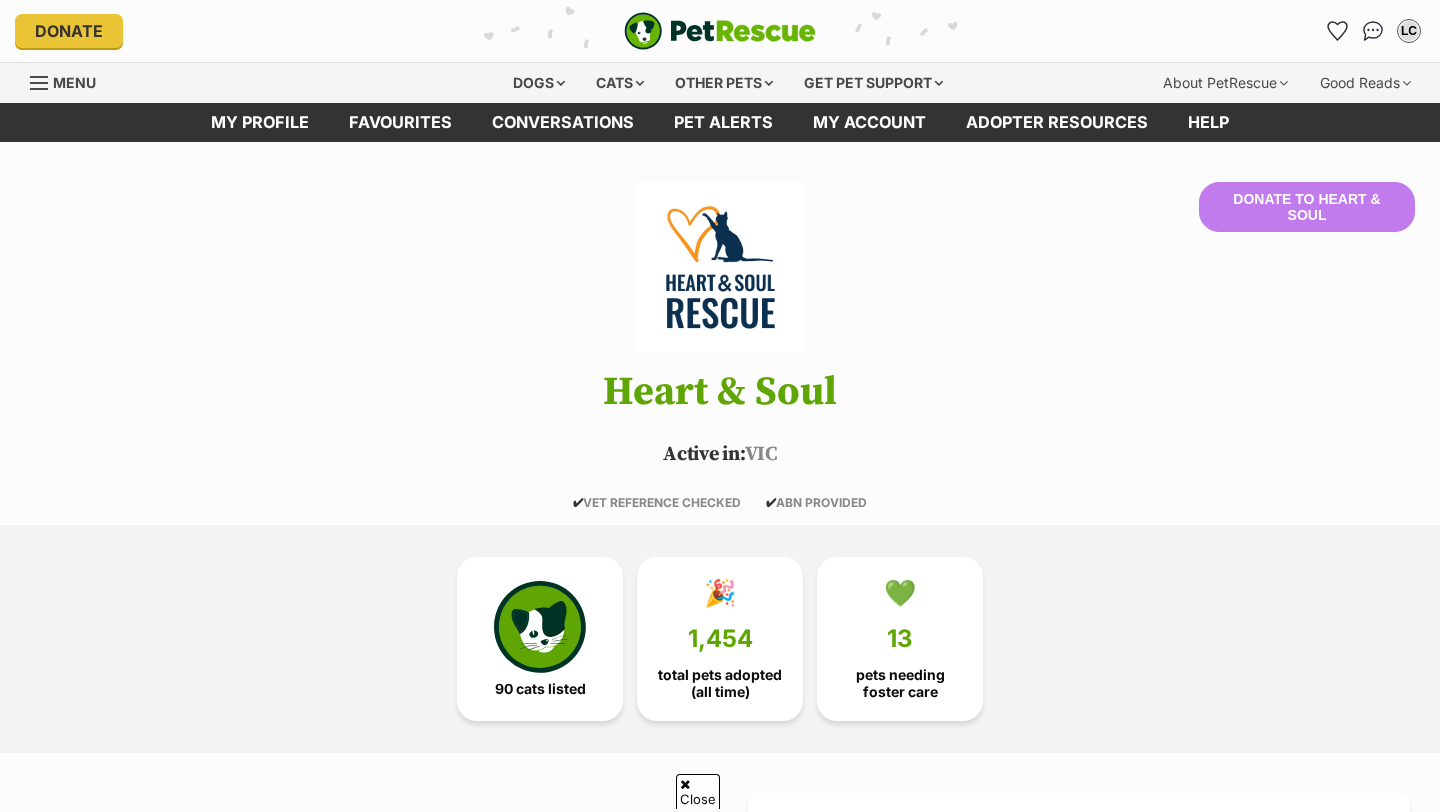 scroll, scrollTop: 1865, scrollLeft: 0, axis: vertical 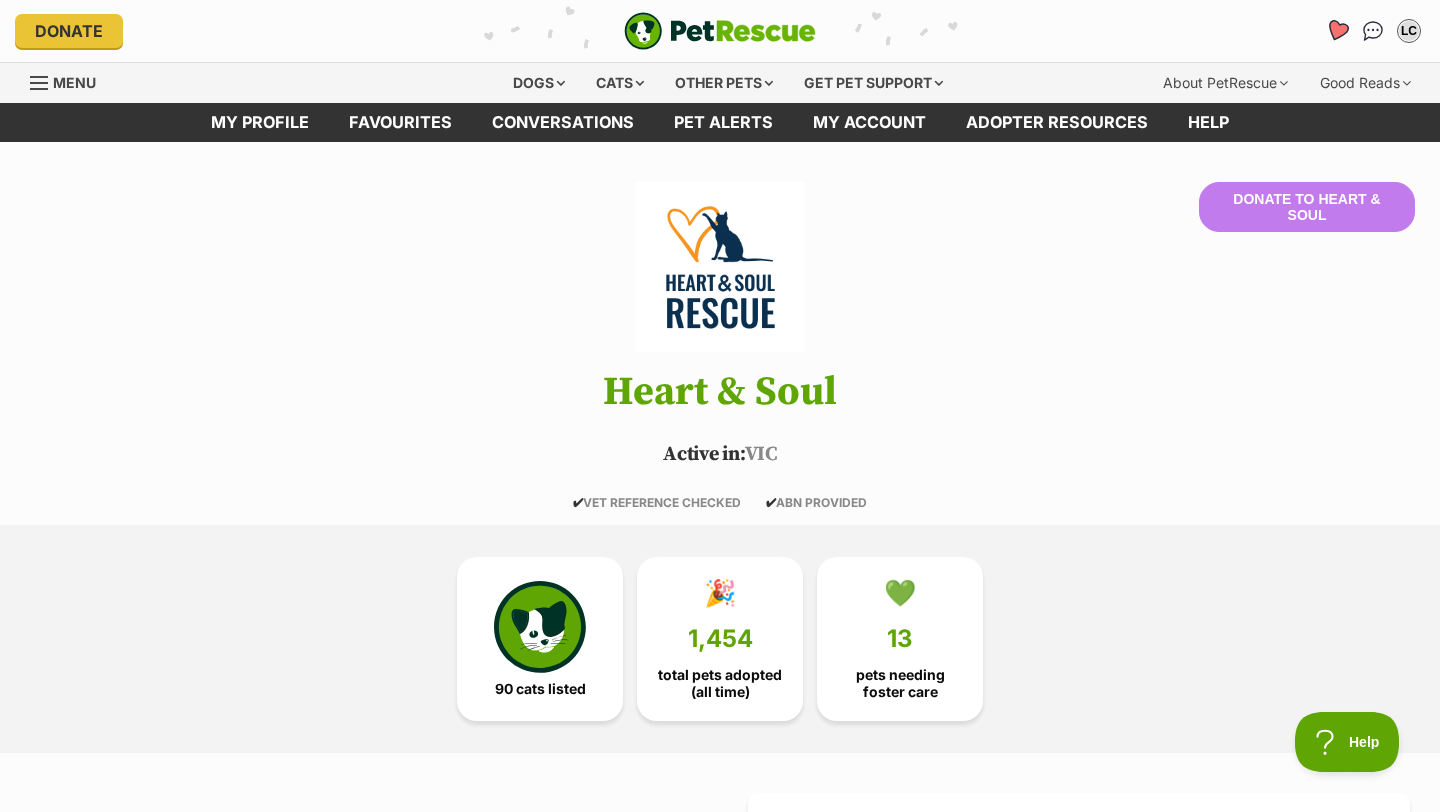 click 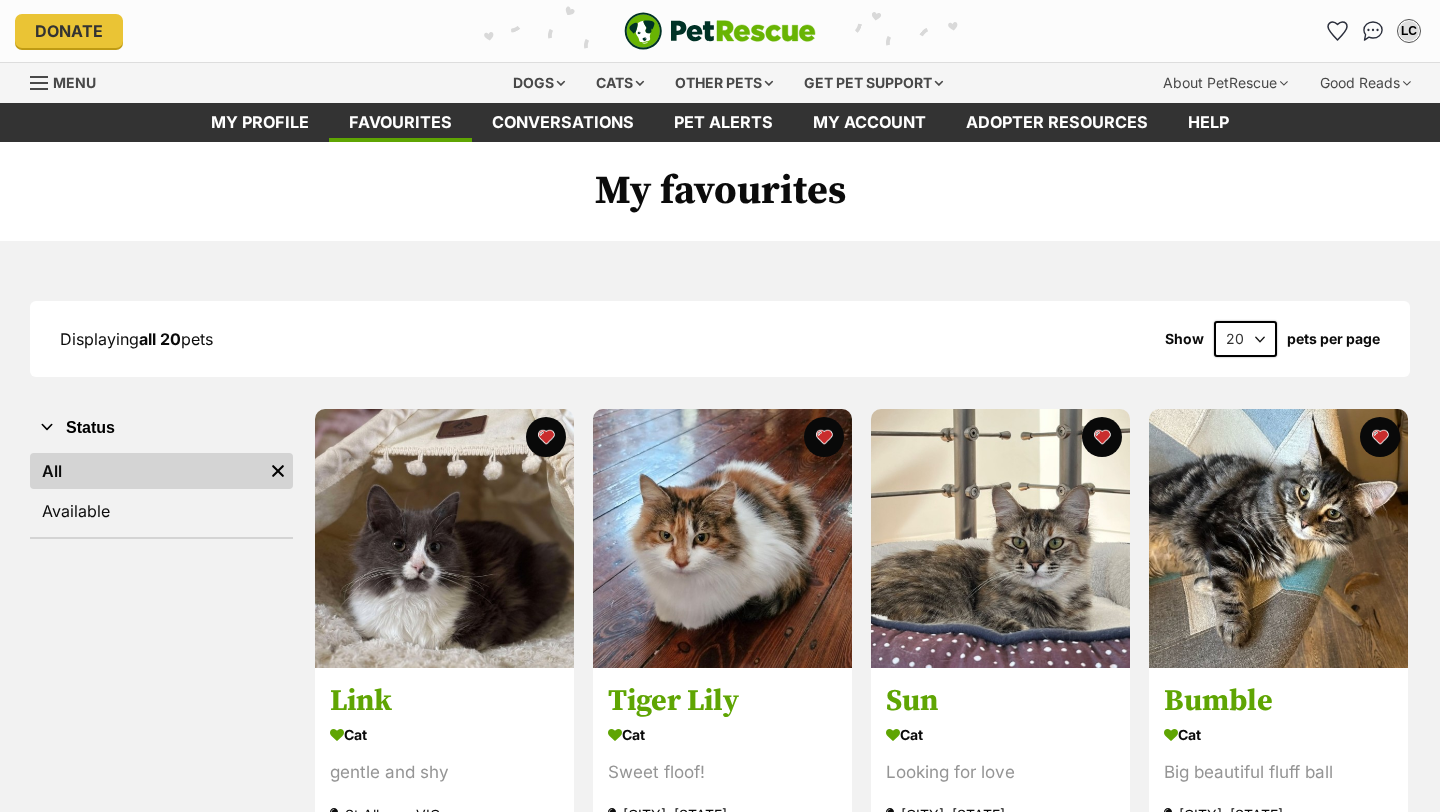 scroll, scrollTop: 0, scrollLeft: 0, axis: both 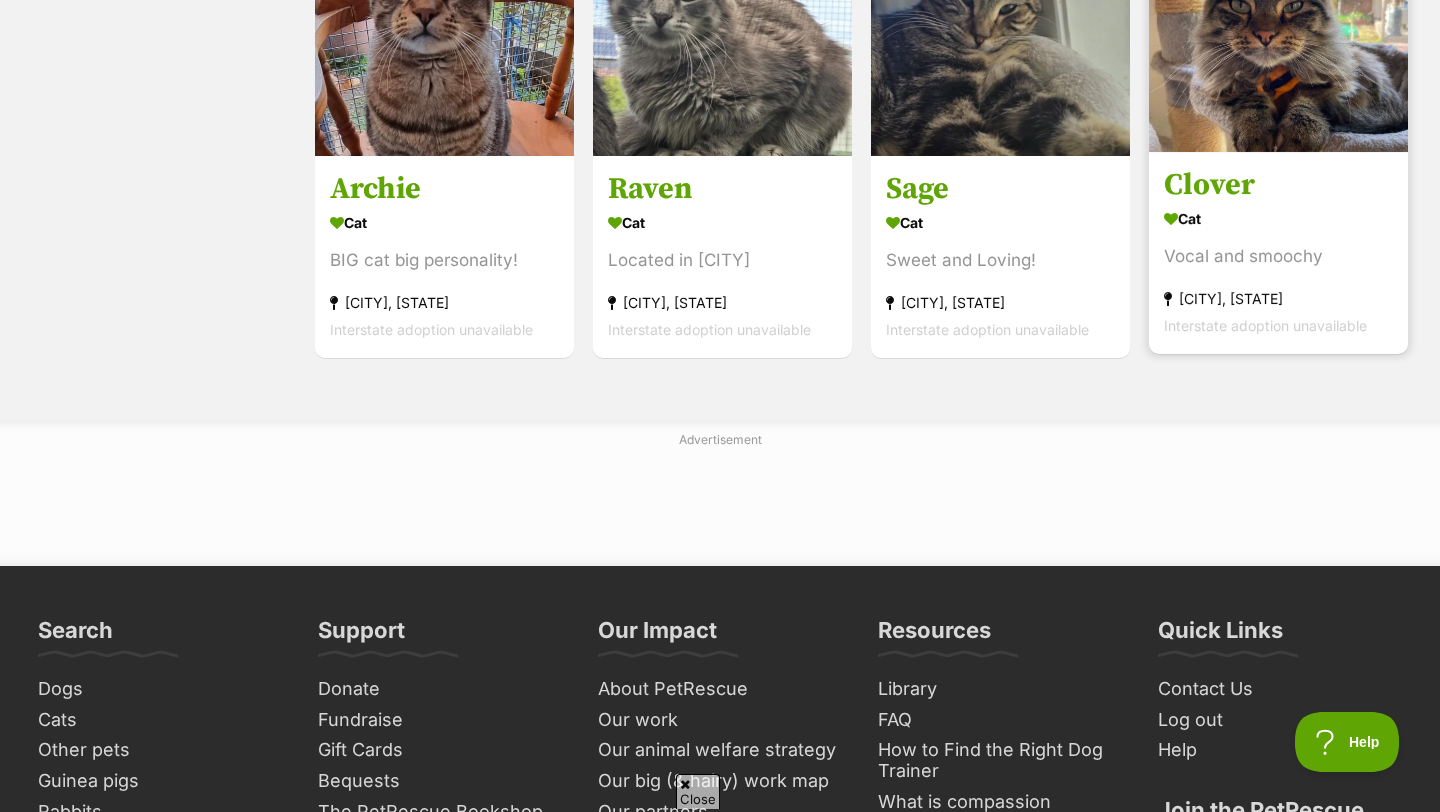 click at bounding box center [1278, 146] 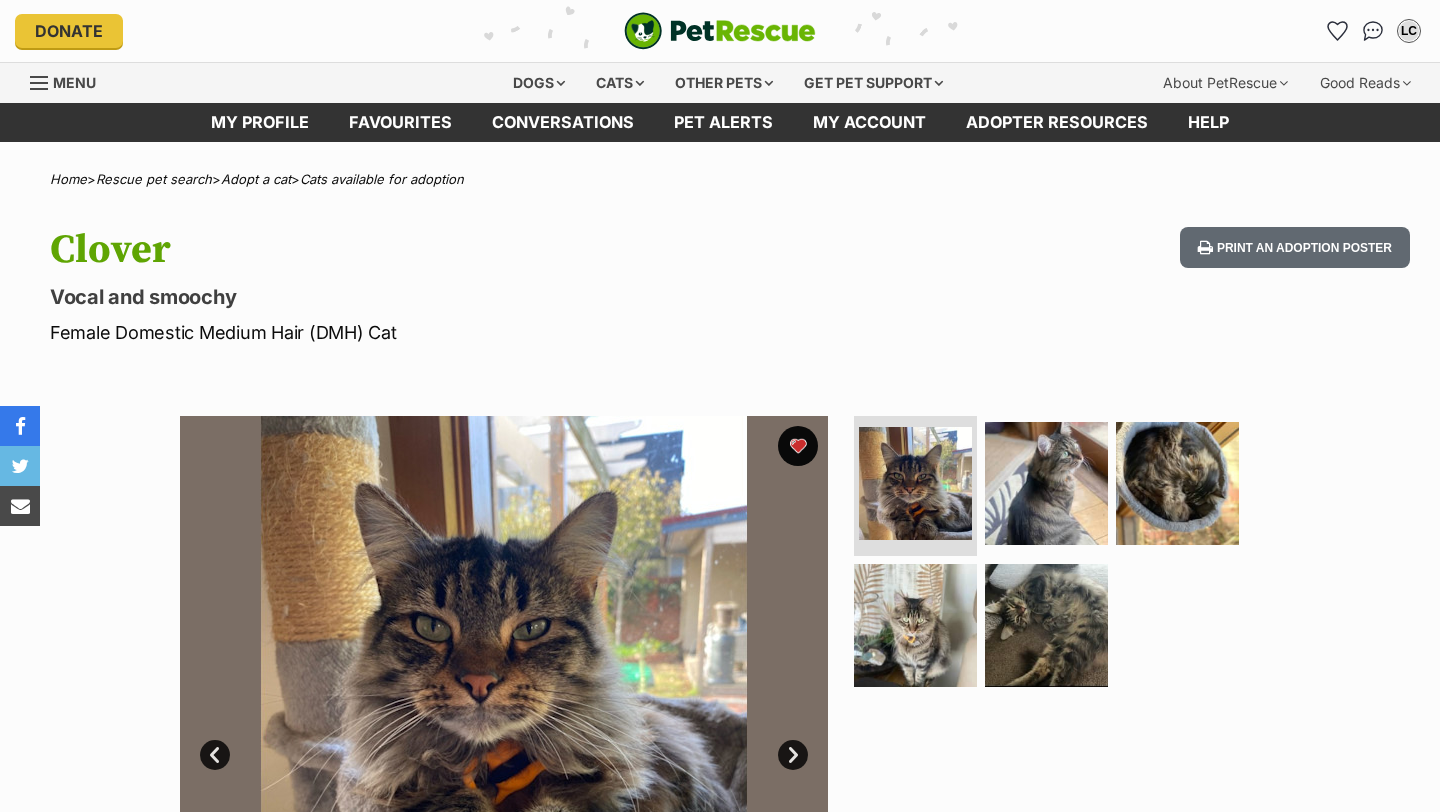 scroll, scrollTop: 0, scrollLeft: 0, axis: both 